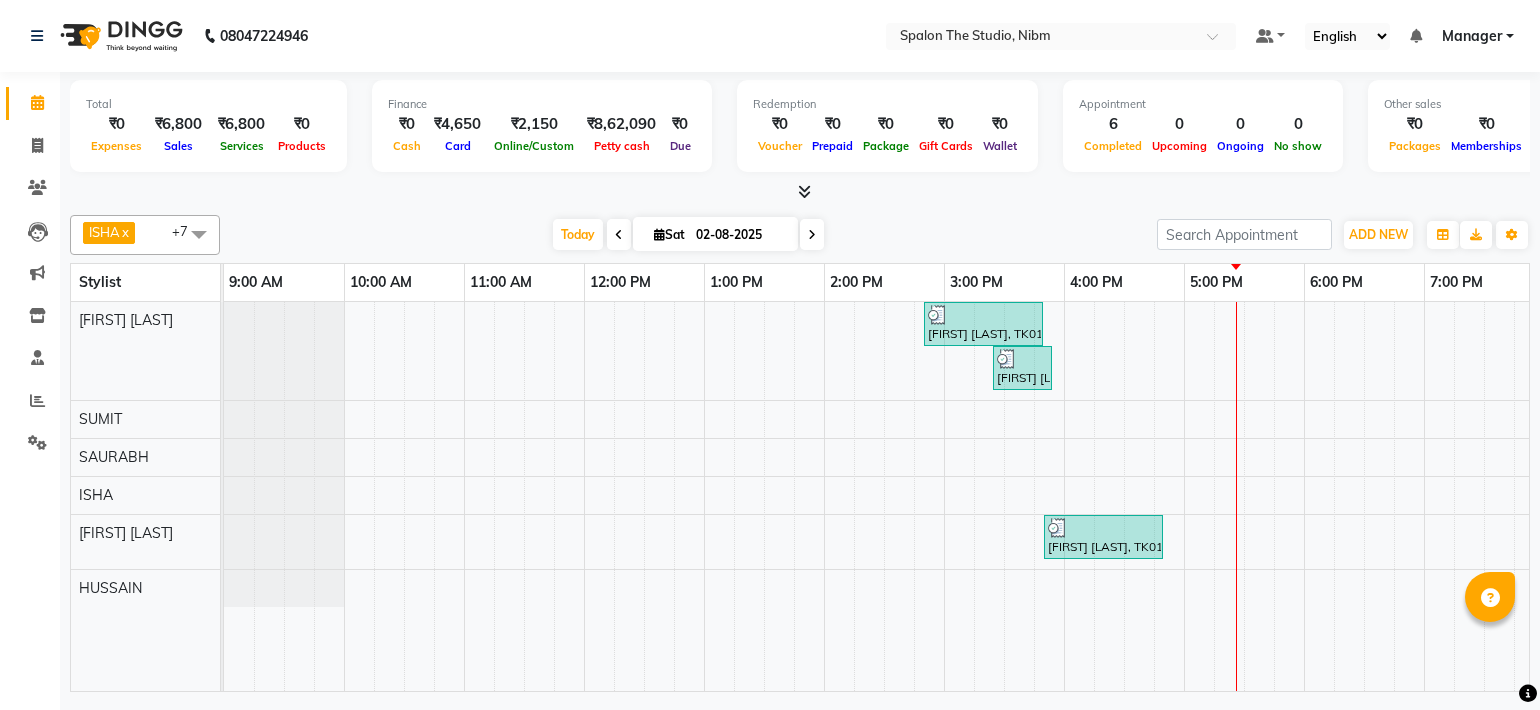 scroll, scrollTop: 0, scrollLeft: 0, axis: both 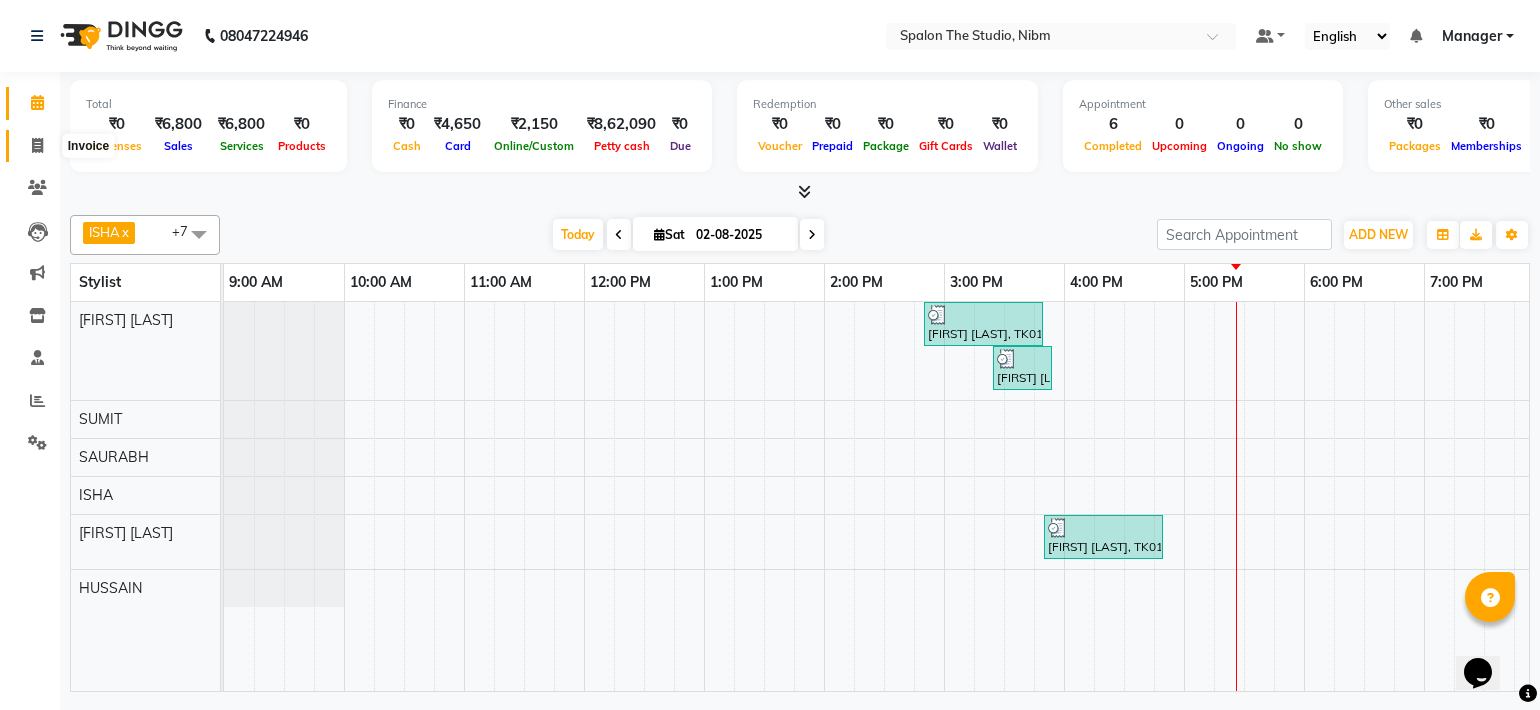 click 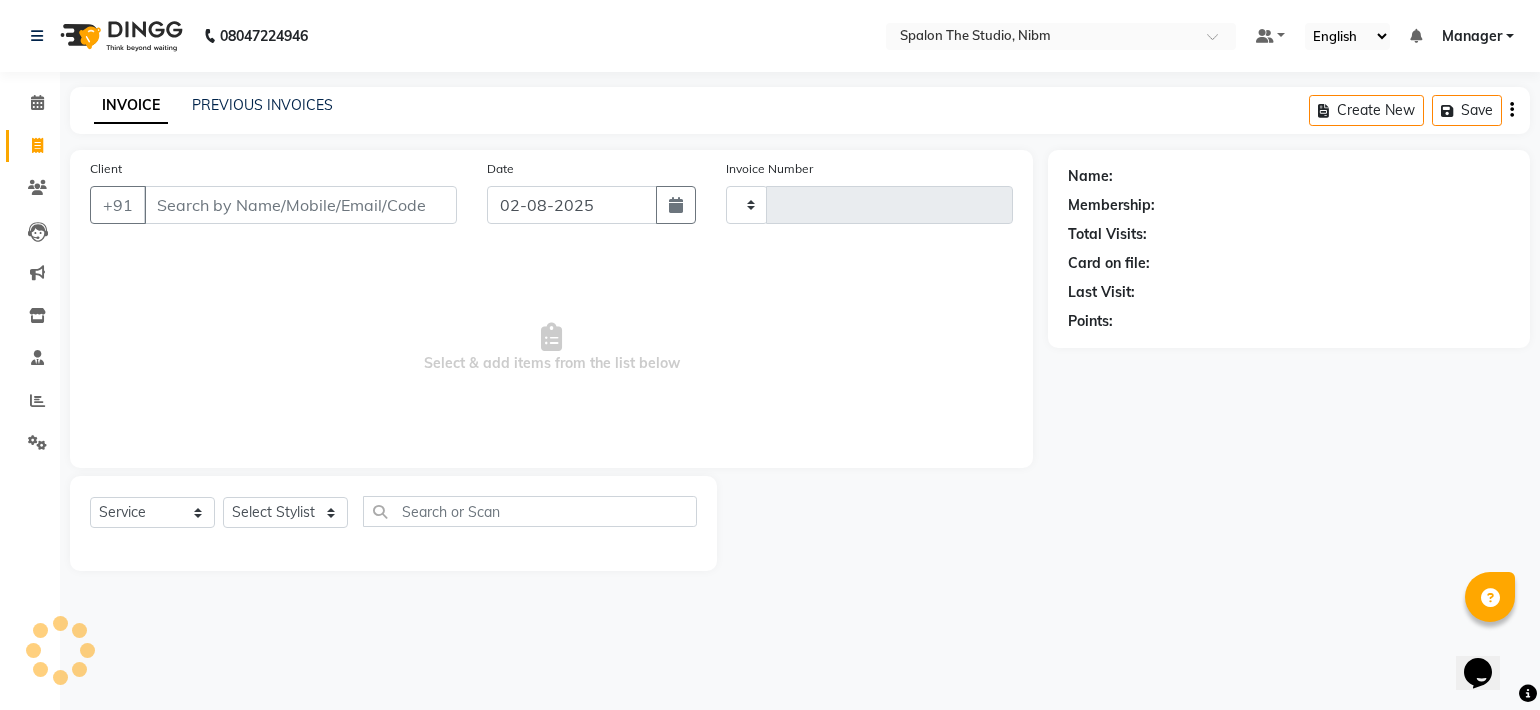 type on "0911" 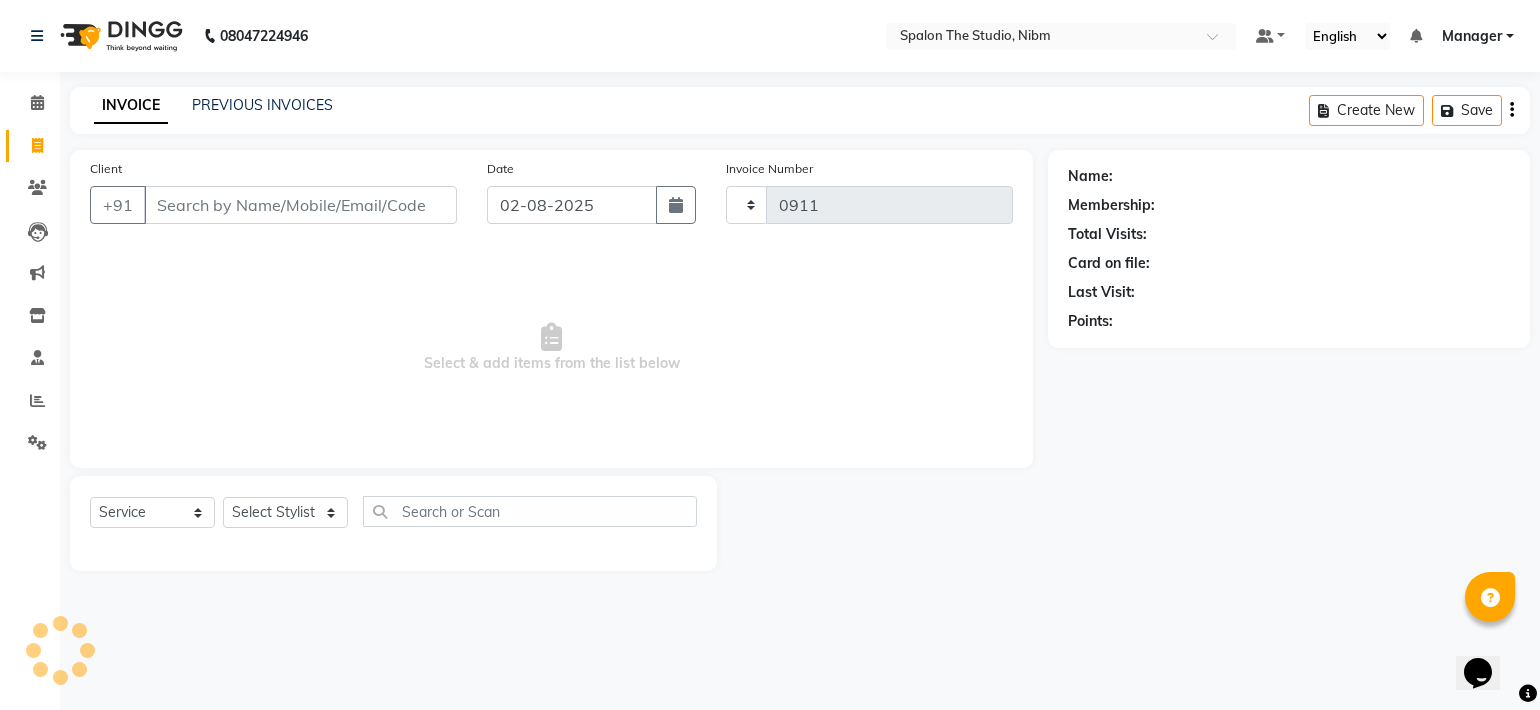 select on "6119" 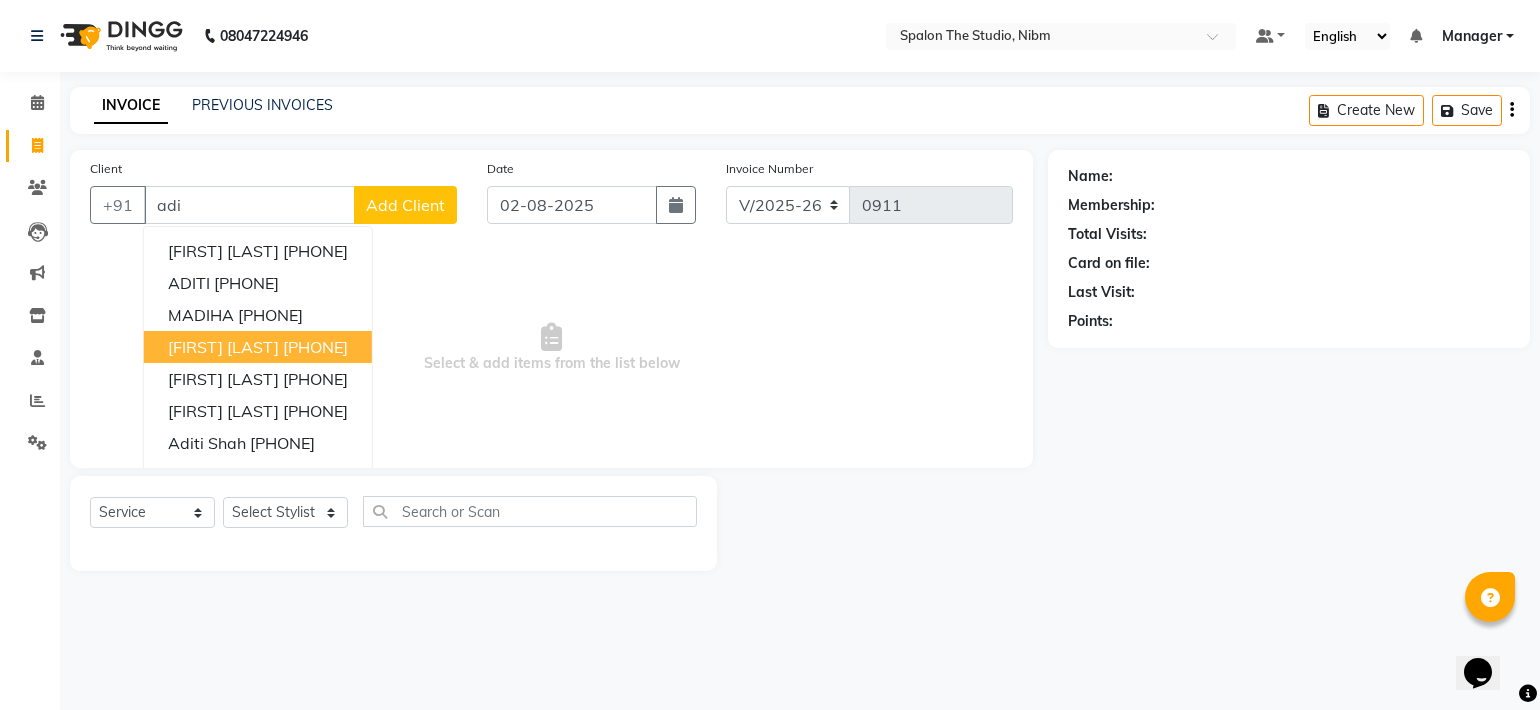 click on "[FIRST] [LAST]" at bounding box center [223, 347] 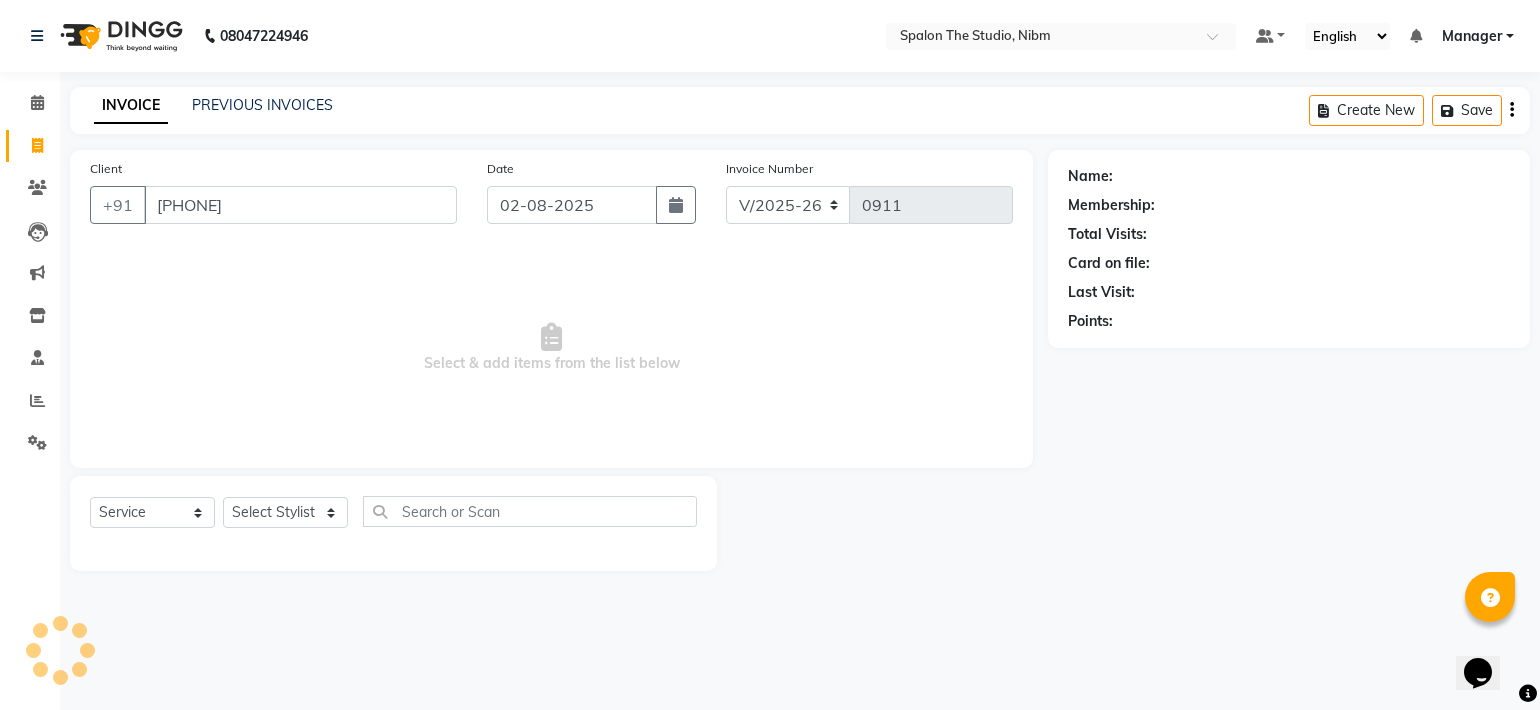 type on "[PHONE]" 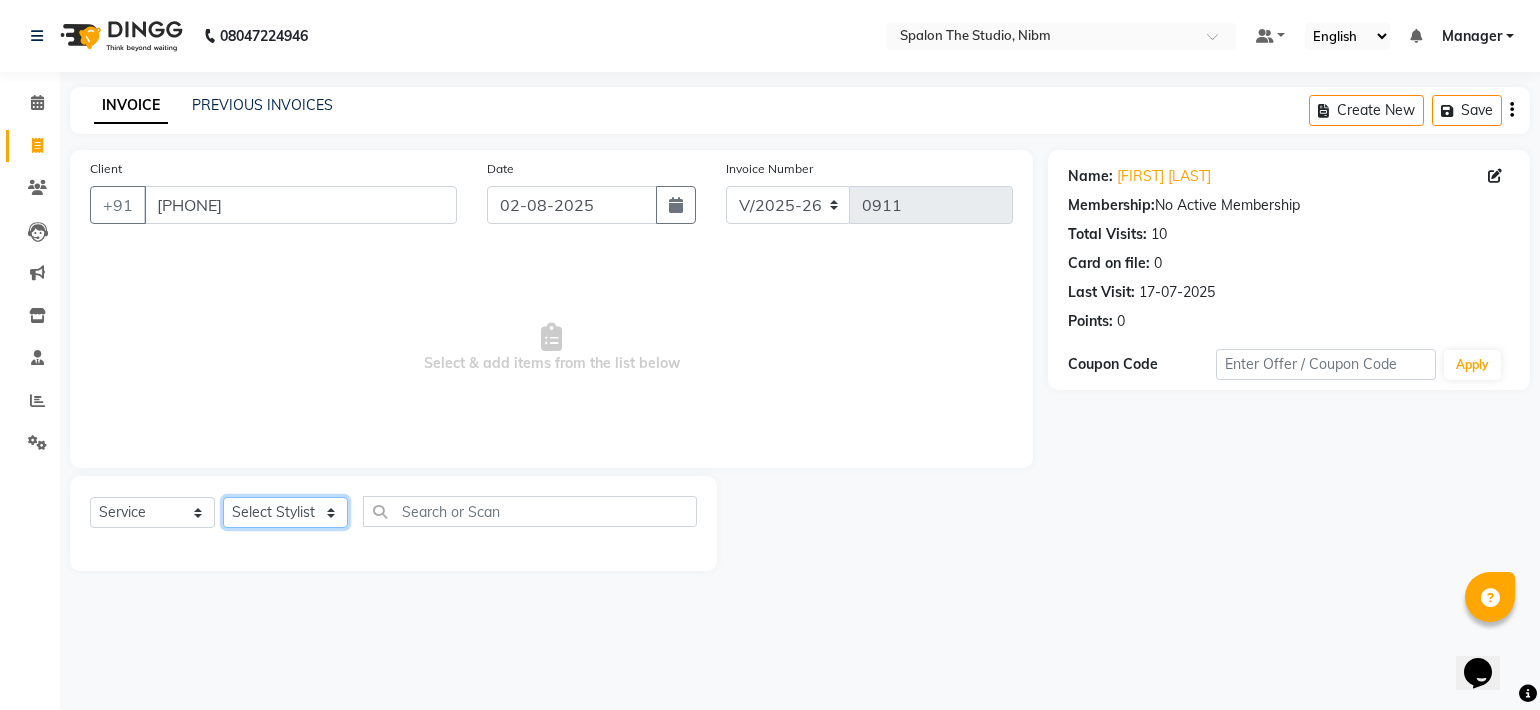 click on "Select Stylist AAYAT ARMAN Deepali Jadhav HUSSAIN ISHA LOKESH Manager PARVAZ Riya Shetty SANDHYA SAURABH SUMIT SWARAJ SUNAR" 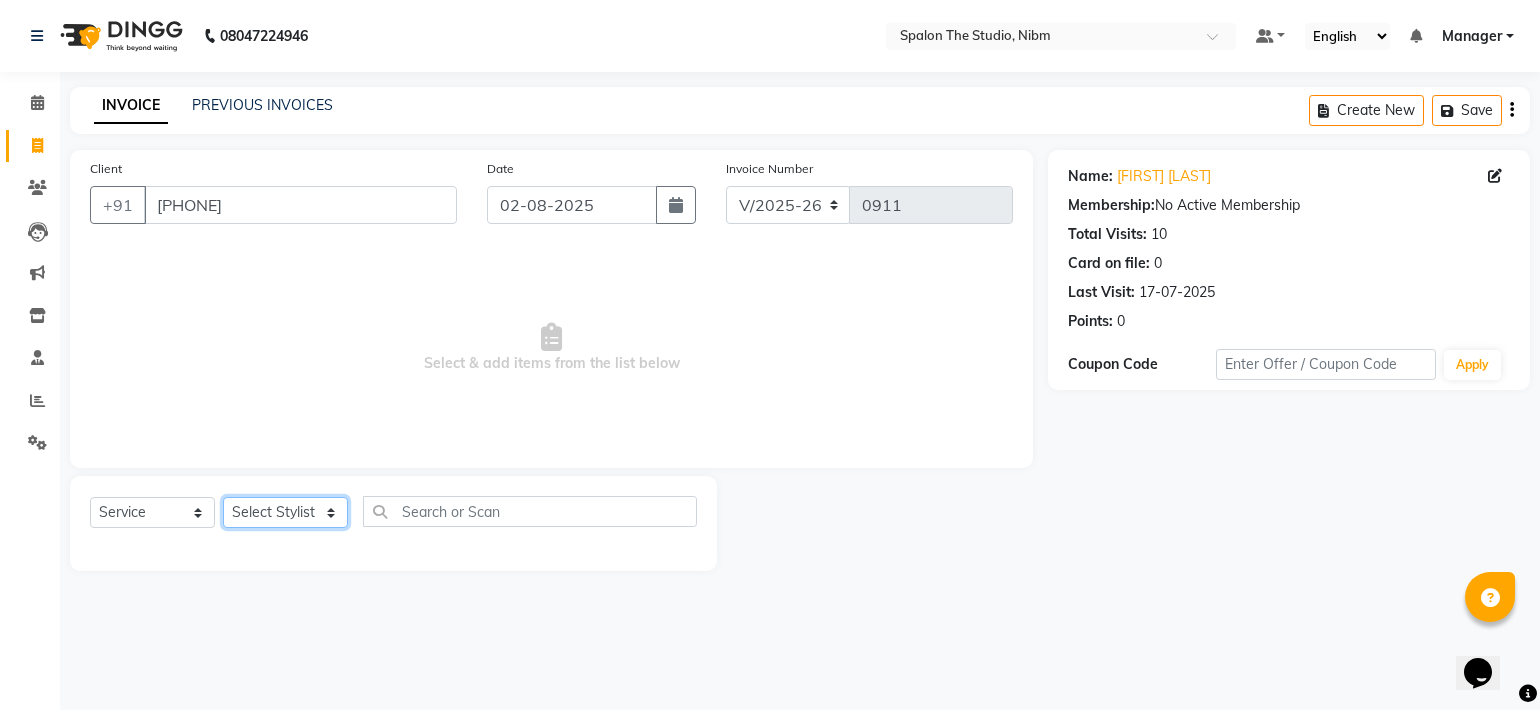 select on "44711" 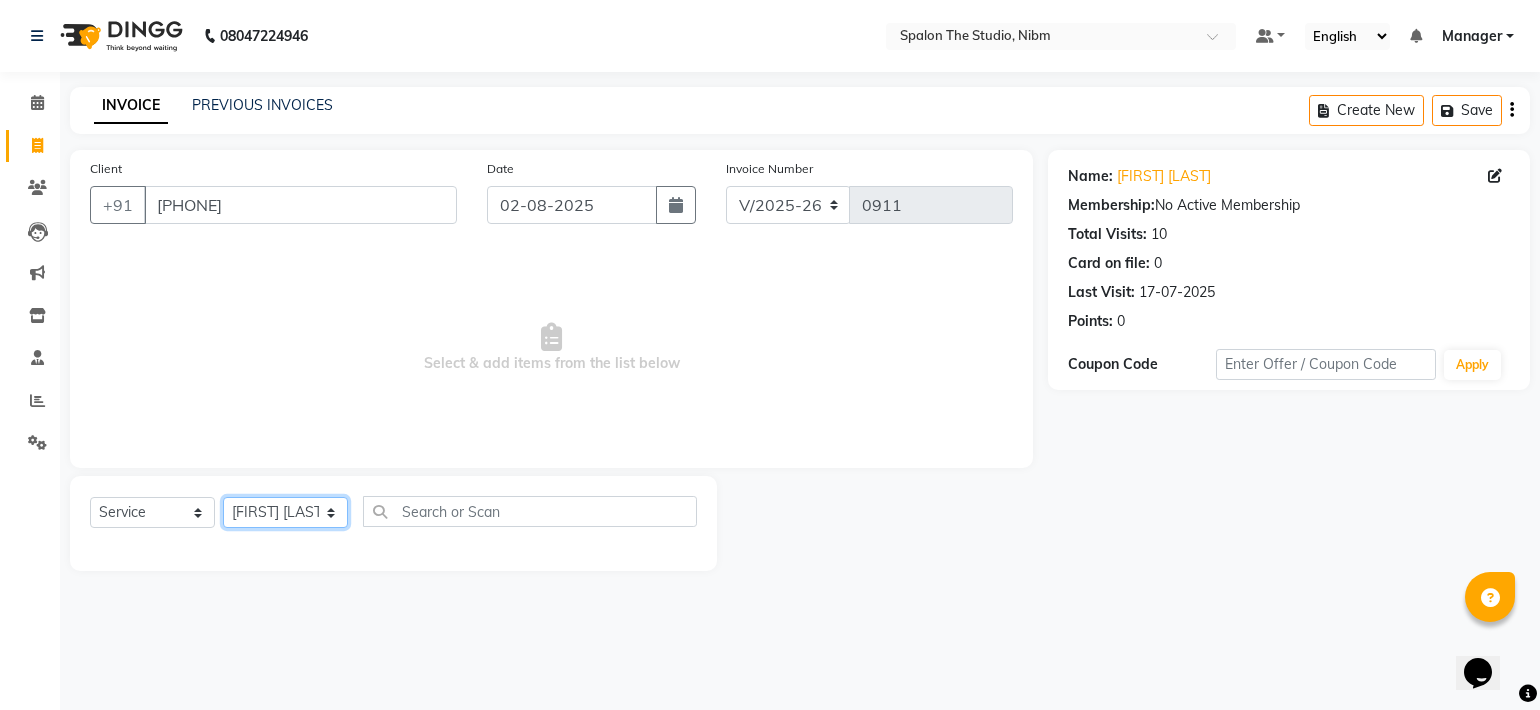 click on "Select Stylist AAYAT ARMAN Deepali Jadhav HUSSAIN ISHA LOKESH Manager PARVAZ Riya Shetty SANDHYA SAURABH SUMIT SWARAJ SUNAR" 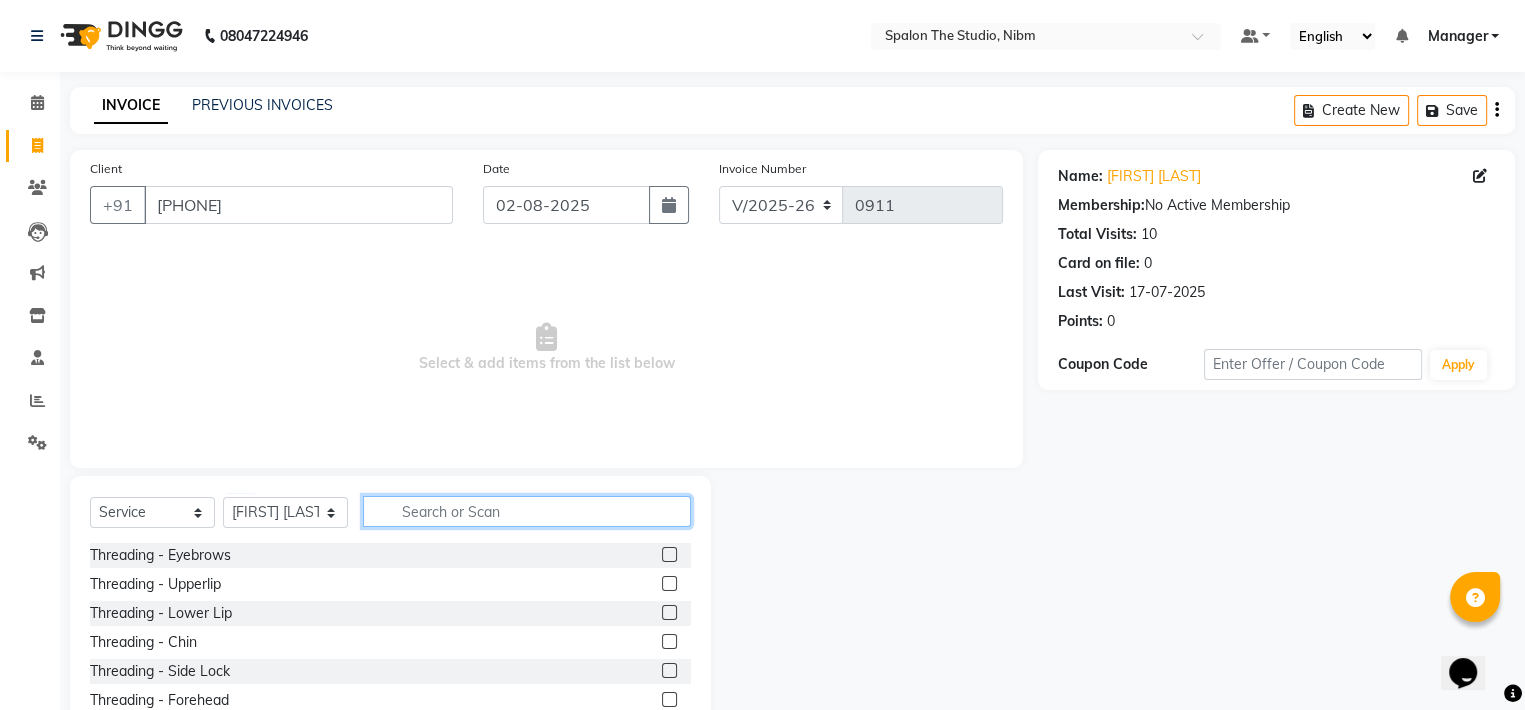 click 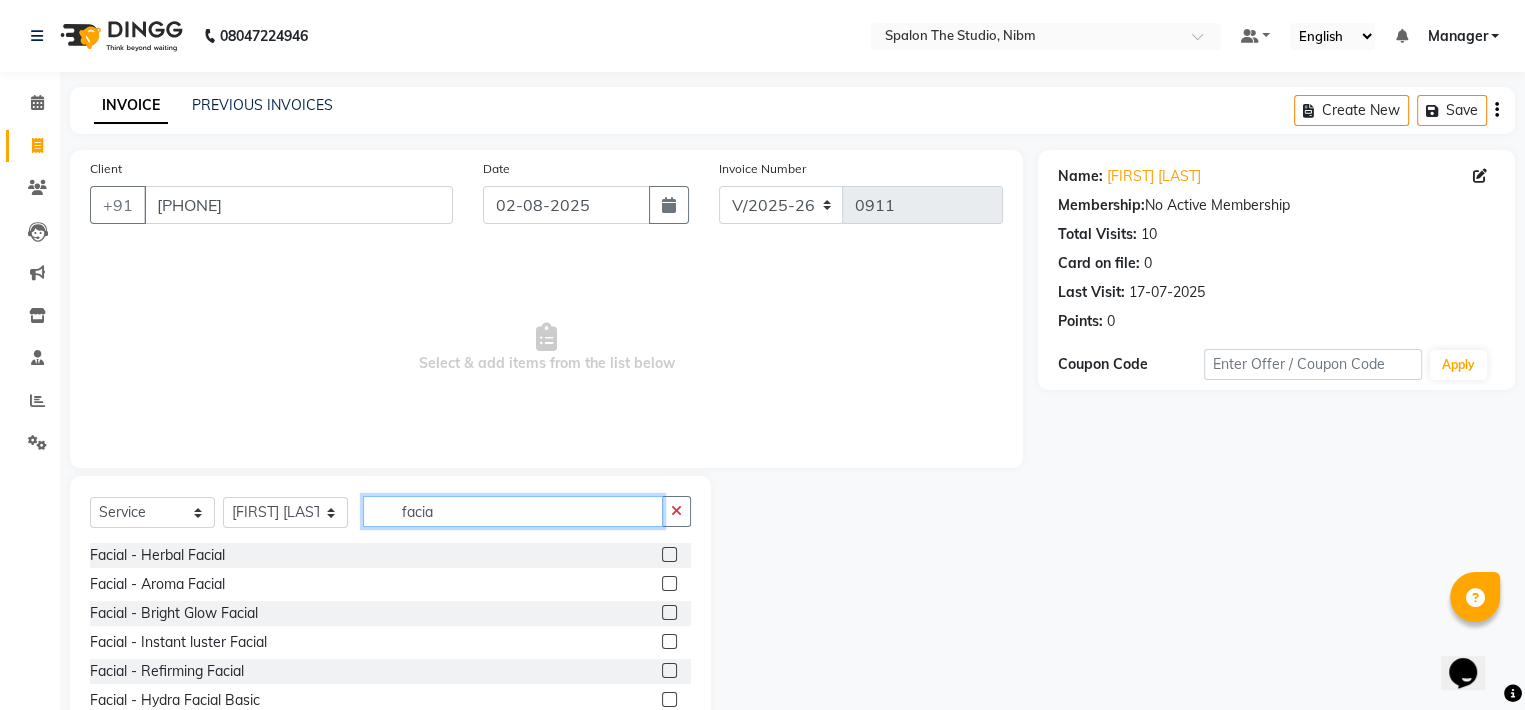 type on "facia" 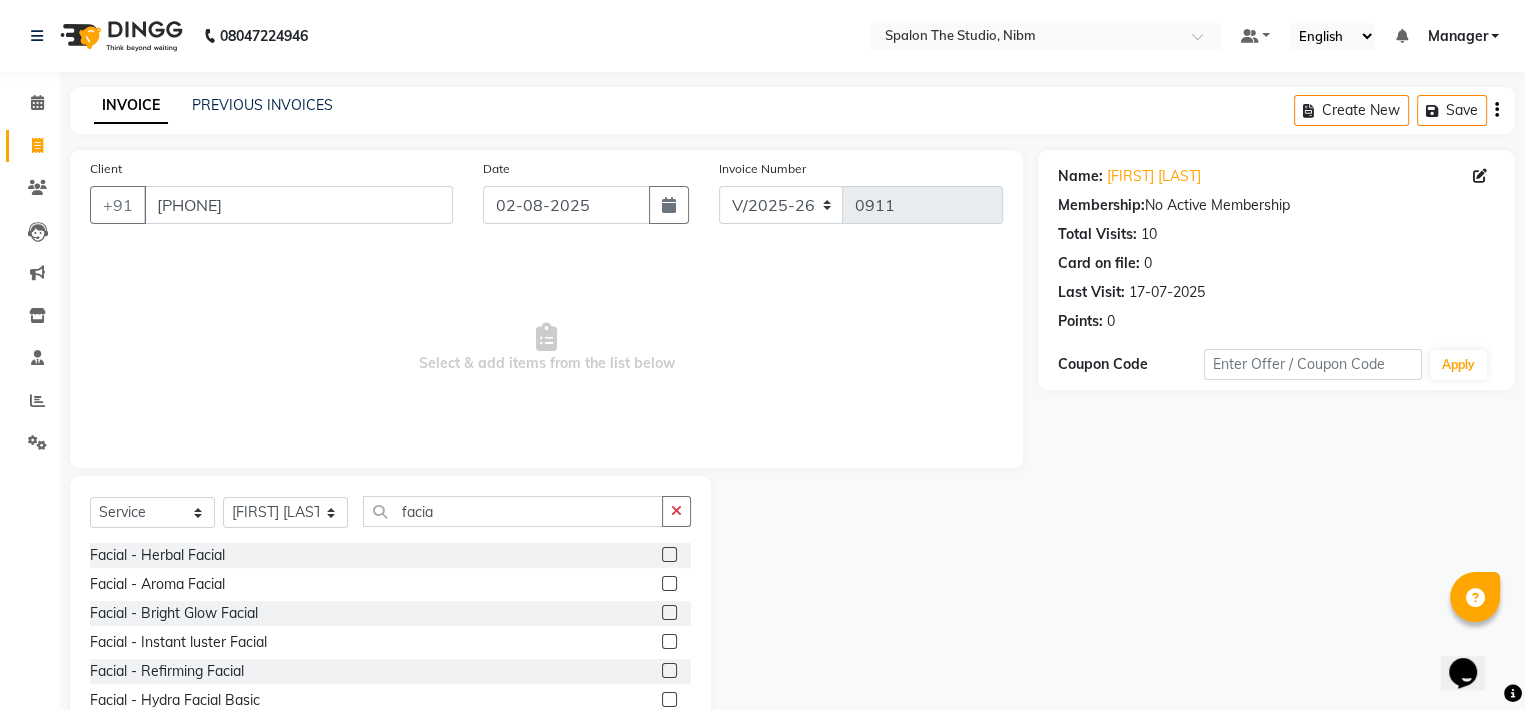 click 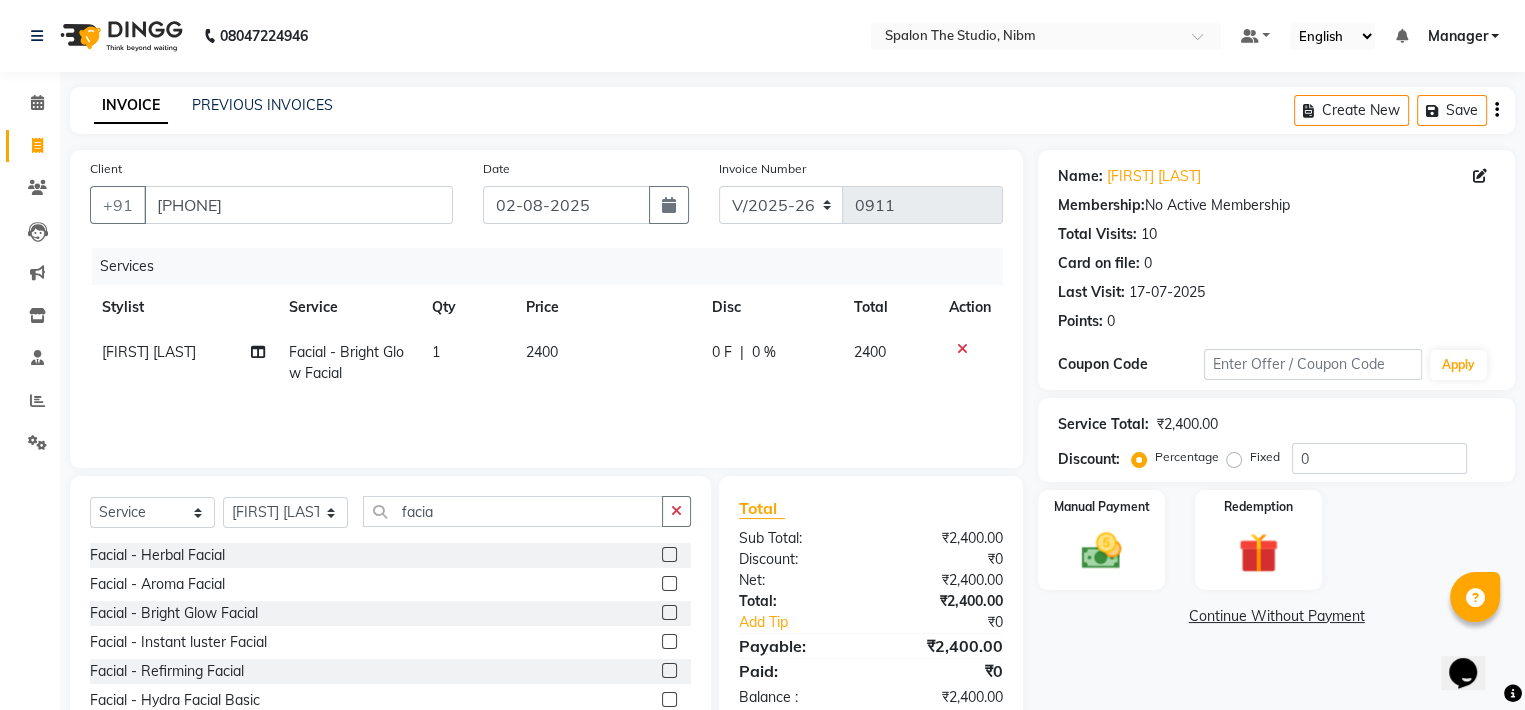 click 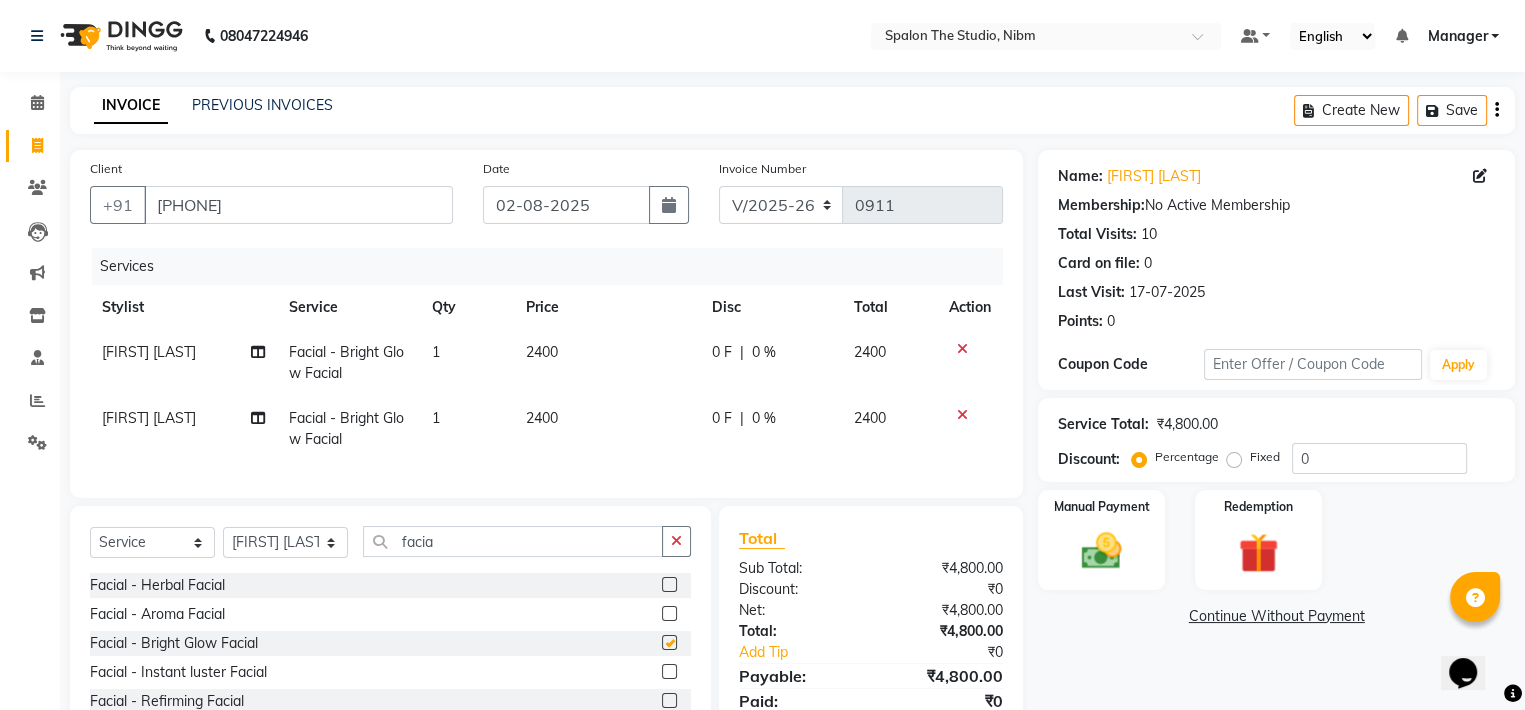 checkbox on "false" 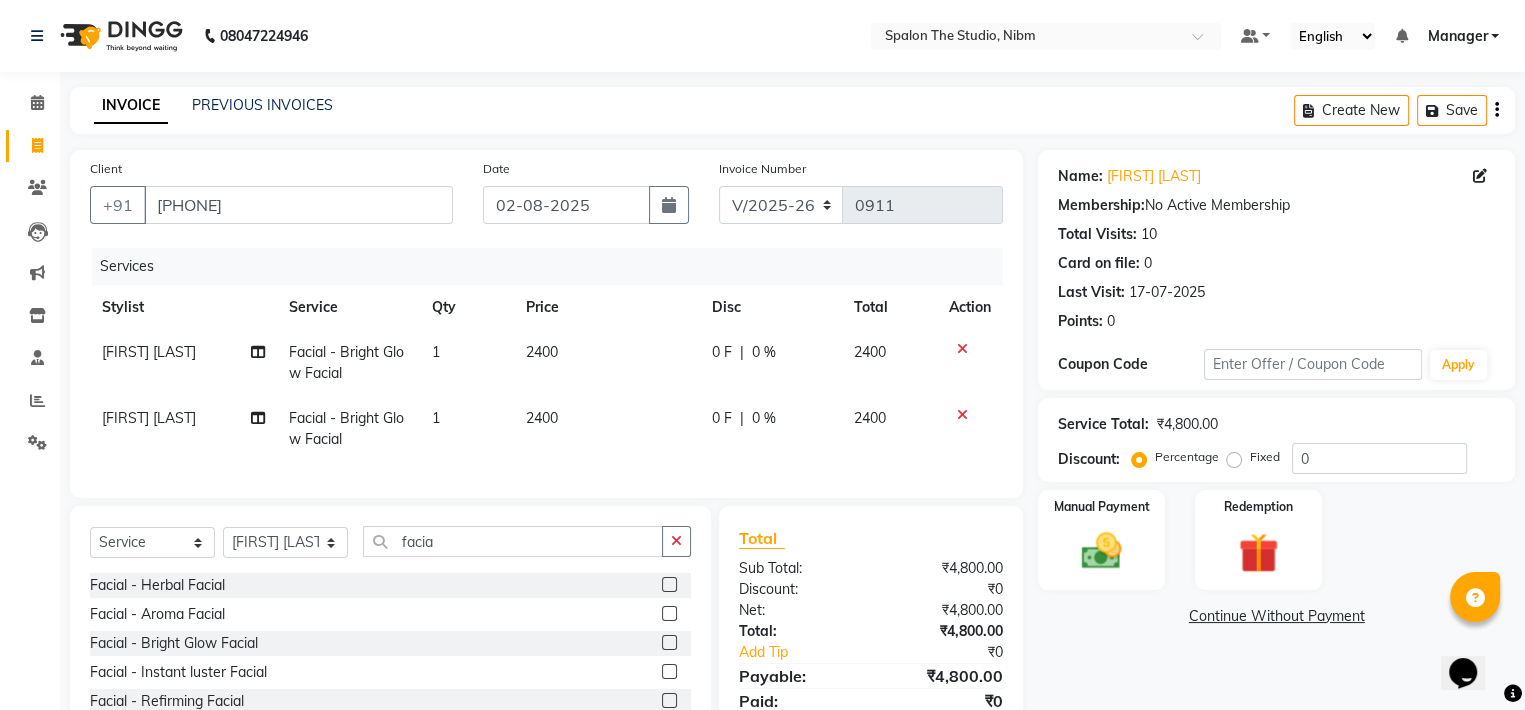 click 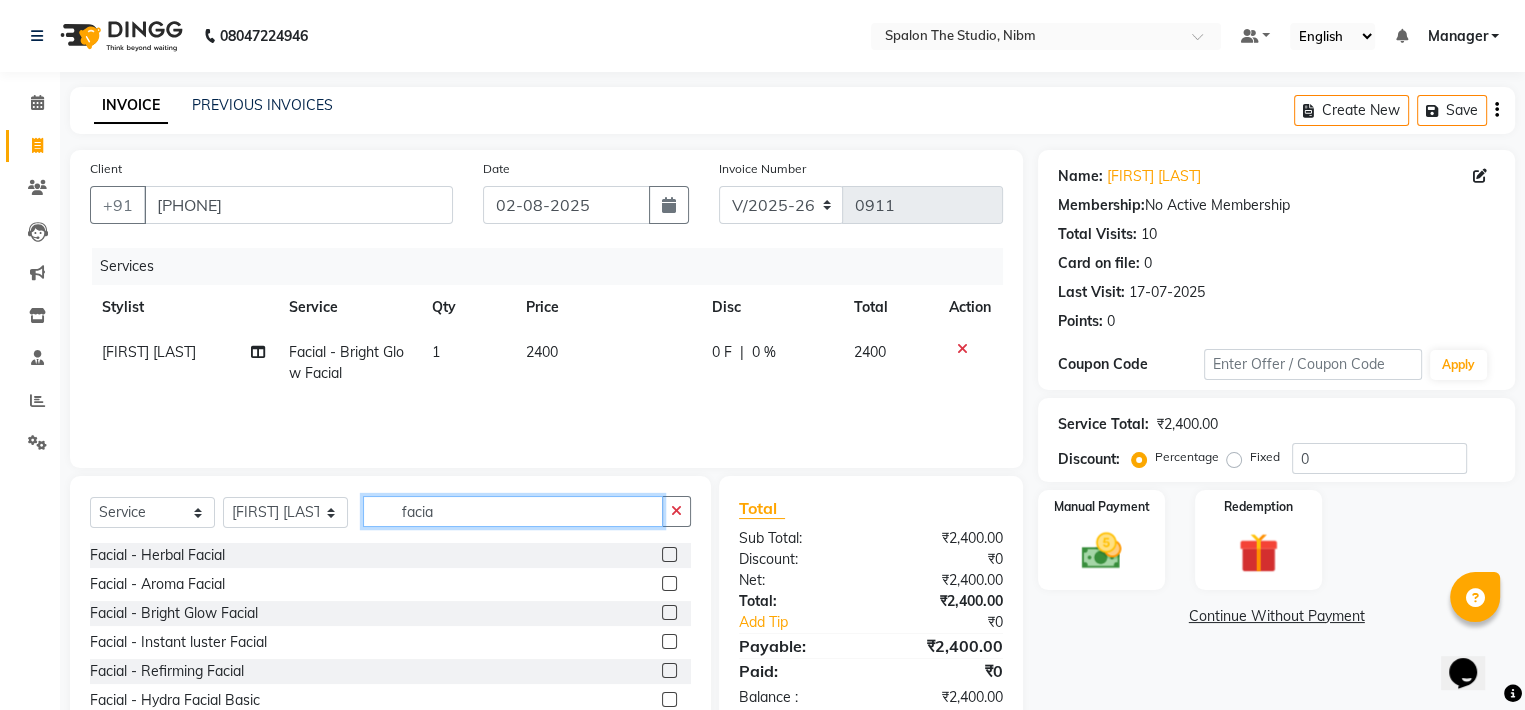 click on "facia" 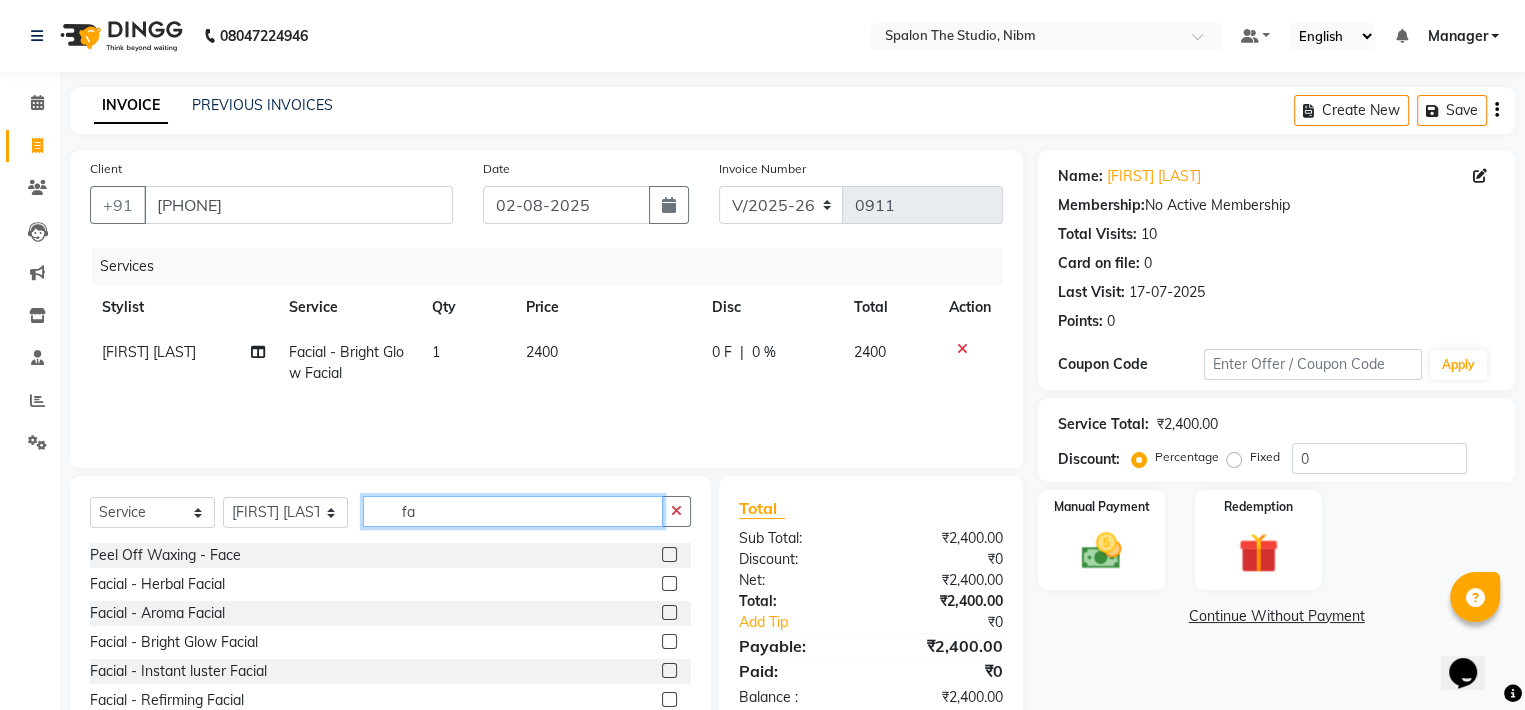 type on "f" 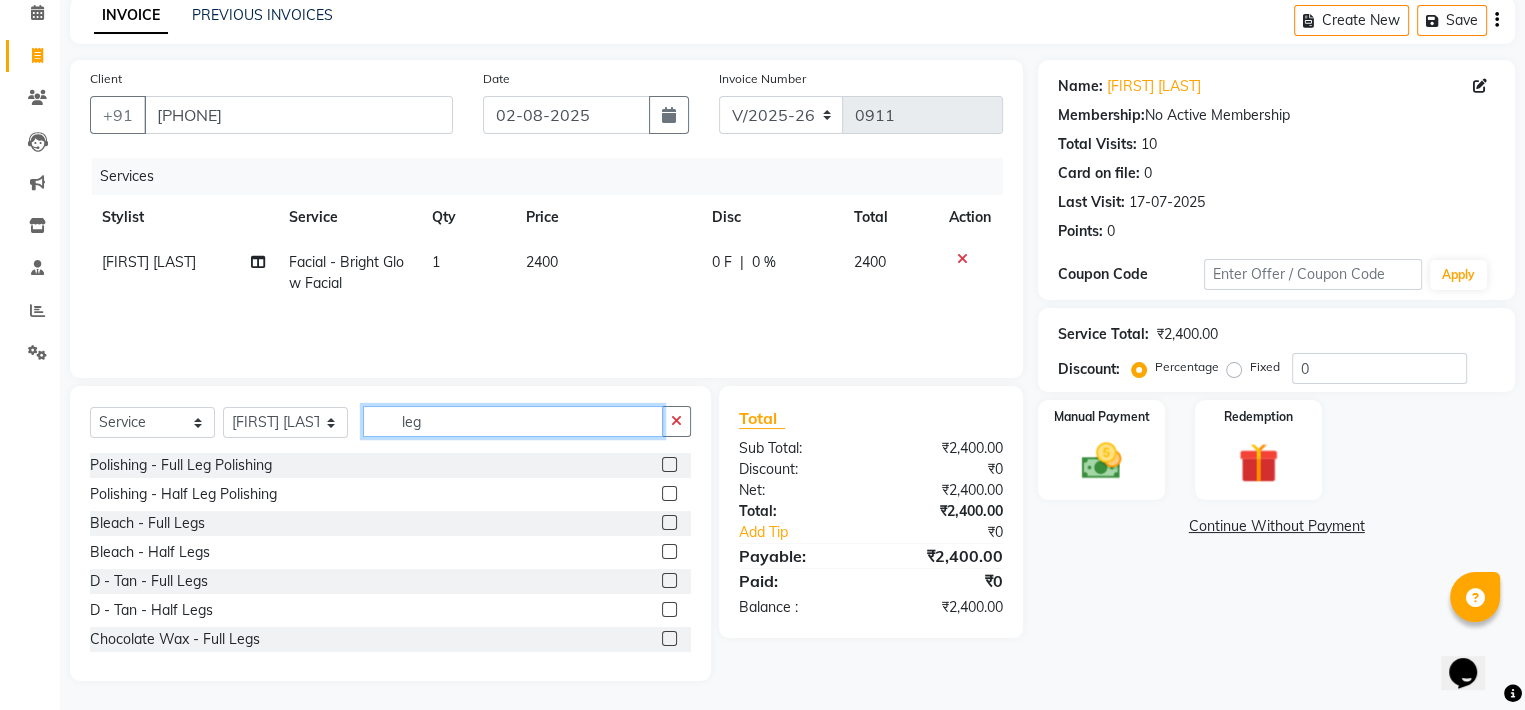 scroll, scrollTop: 91, scrollLeft: 0, axis: vertical 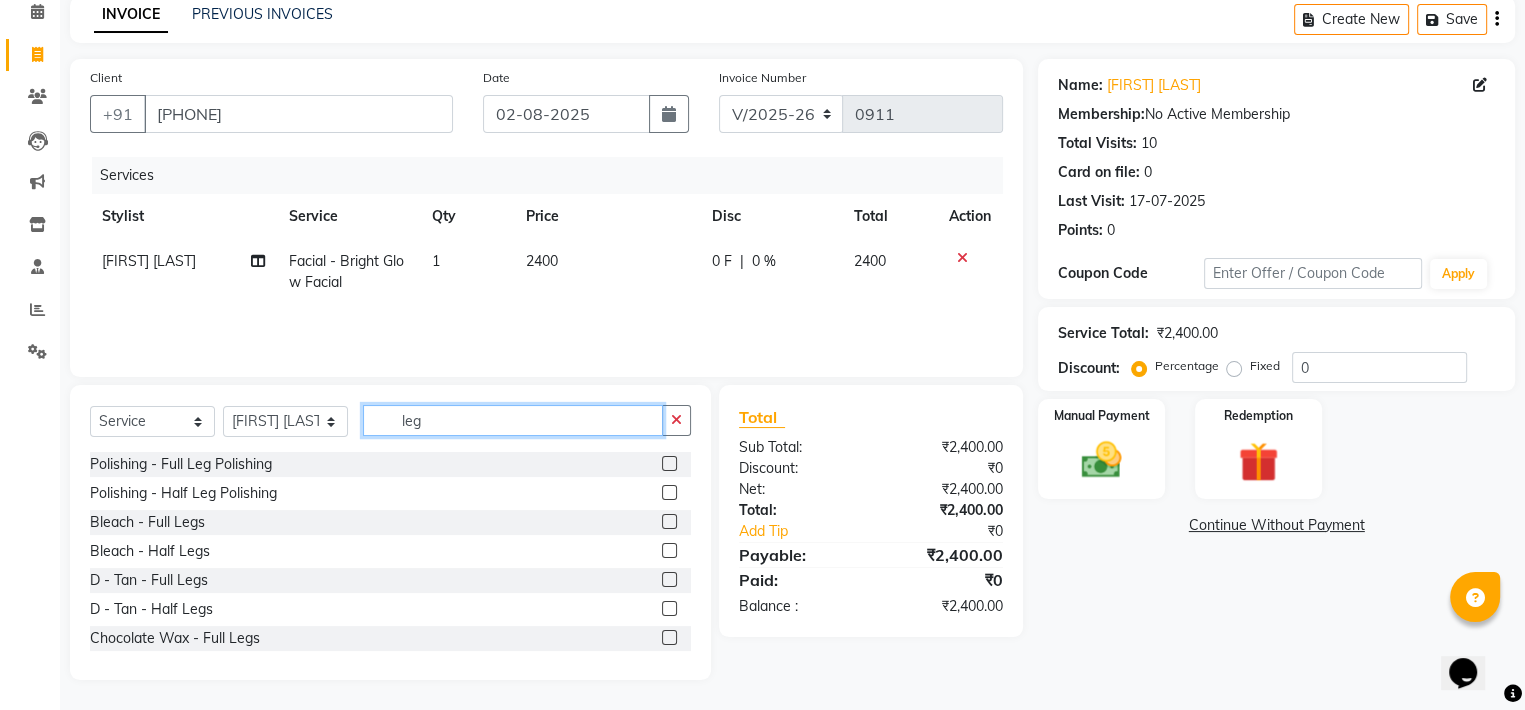 type on "leg" 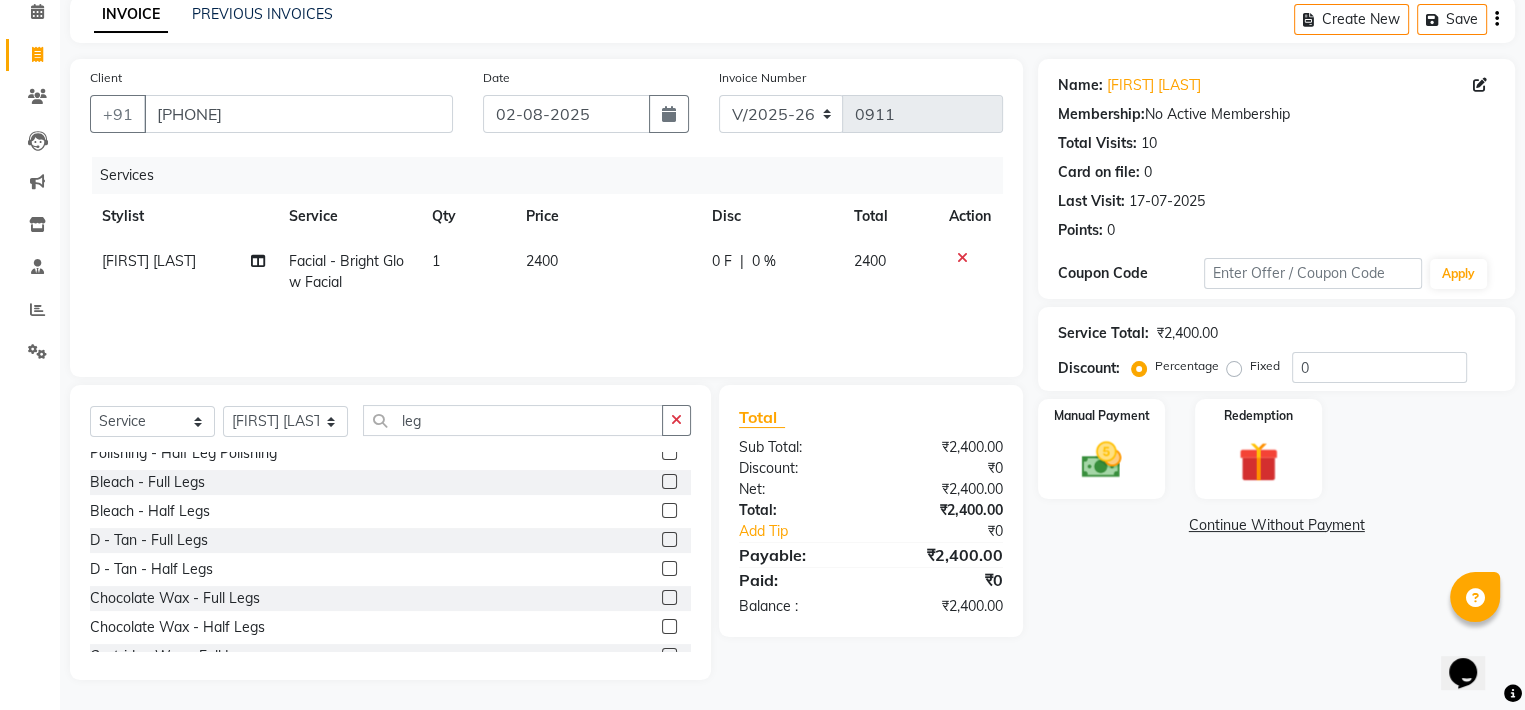 click on "Polishing  - Full Leg Polishing  Polishing  - Half Leg Polishing  Bleach - Full Legs  Bleach - Half Legs  D - Tan - Full Legs  D - Tan - Half Legs  Chocolate Wax - Full Legs  Chocolate Wax - Half Legs  Cartridge Wax - Full Legs  Cartridge Wax - Half Legs  Liposoluble Wax - Full Legs  Liposoluble Wax - Half Legs  Premium Wax - Full Legs  Premium Wax - Half Legs  Massage - Full Leg Massage  Massage - Half Leg Massage  FULL LEG DERMABRASION  HALF LEG DERMA BERAMABRASION  HALF LEG DERMA BERAMABRASION" 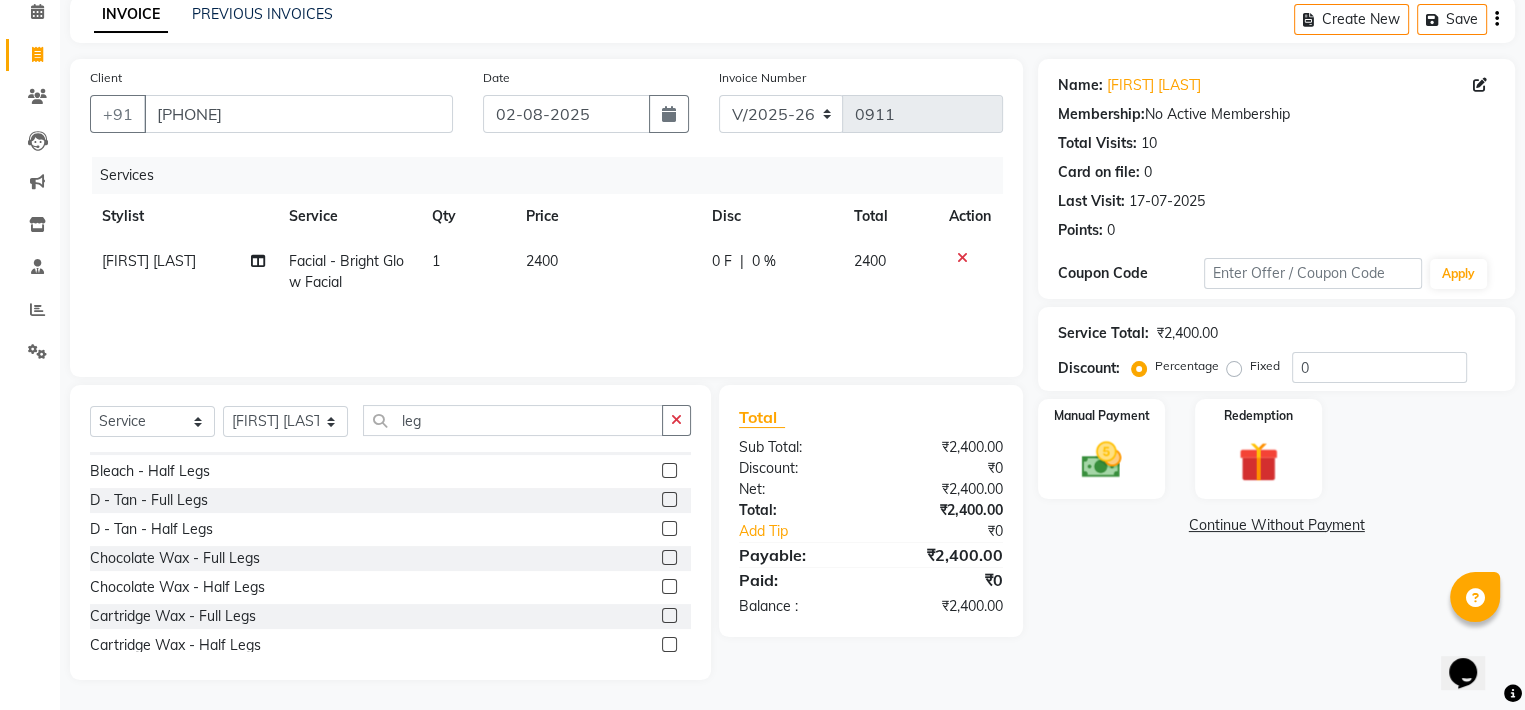 click on "Polishing  - Full Leg Polishing  Polishing  - Half Leg Polishing  Bleach - Full Legs  Bleach - Half Legs  D - Tan - Full Legs  D - Tan - Half Legs  Chocolate Wax - Full Legs  Chocolate Wax - Half Legs  Cartridge Wax - Full Legs  Cartridge Wax - Half Legs  Liposoluble Wax - Full Legs  Liposoluble Wax - Half Legs  Premium Wax - Full Legs  Premium Wax - Half Legs  Massage - Full Leg Massage  Massage - Half Leg Massage  FULL LEG DERMABRASION  HALF LEG DERMA BERAMABRASION  HALF LEG DERMA BERAMABRASION" 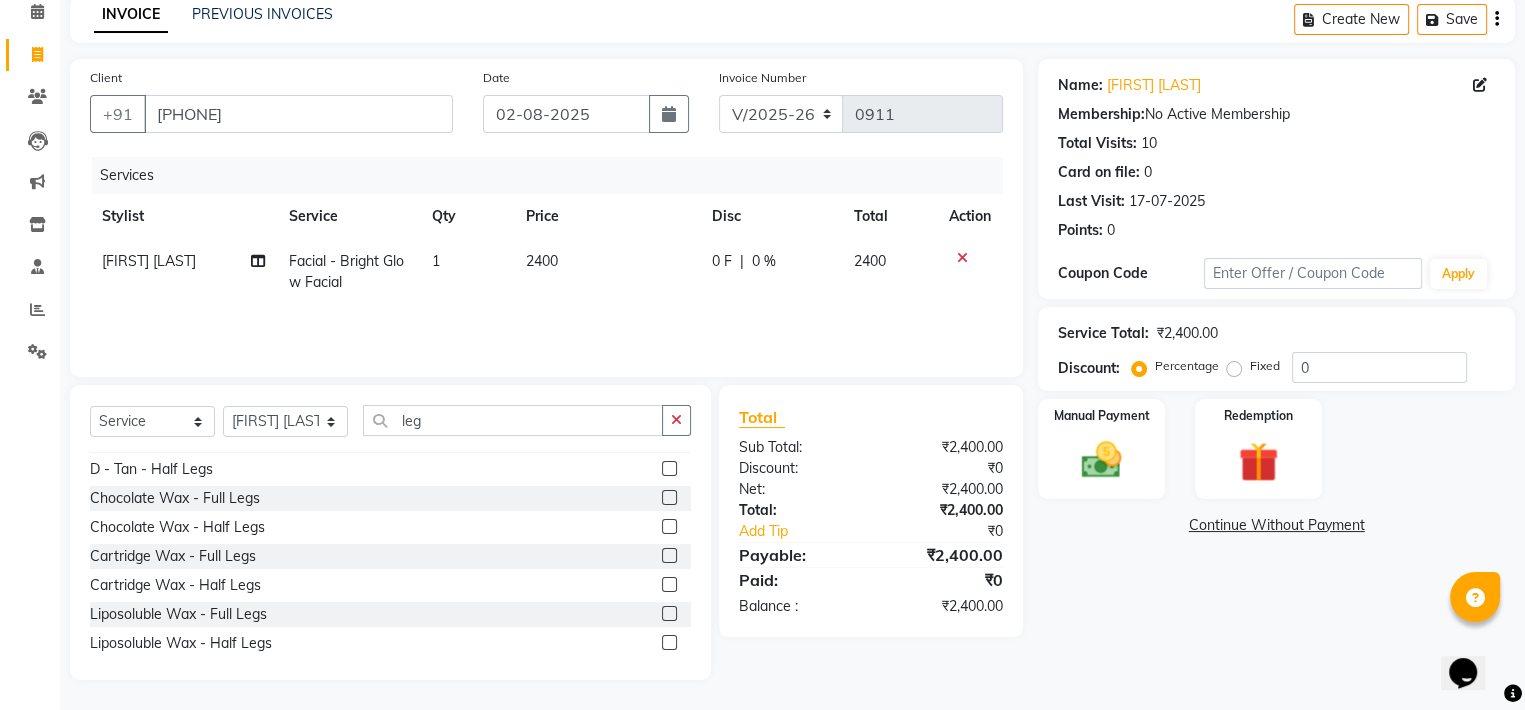 click on "Polishing  - Full Leg Polishing  Polishing  - Half Leg Polishing  Bleach - Full Legs  Bleach - Half Legs  D - Tan - Full Legs  D - Tan - Half Legs  Chocolate Wax - Full Legs  Chocolate Wax - Half Legs  Cartridge Wax - Full Legs  Cartridge Wax - Half Legs  Liposoluble Wax - Full Legs  Liposoluble Wax - Half Legs  Premium Wax - Full Legs  Premium Wax - Half Legs  Massage - Full Leg Massage  Massage - Half Leg Massage  FULL LEG DERMABRASION  HALF LEG DERMA BERAMABRASION  HALF LEG DERMA BERAMABRASION" 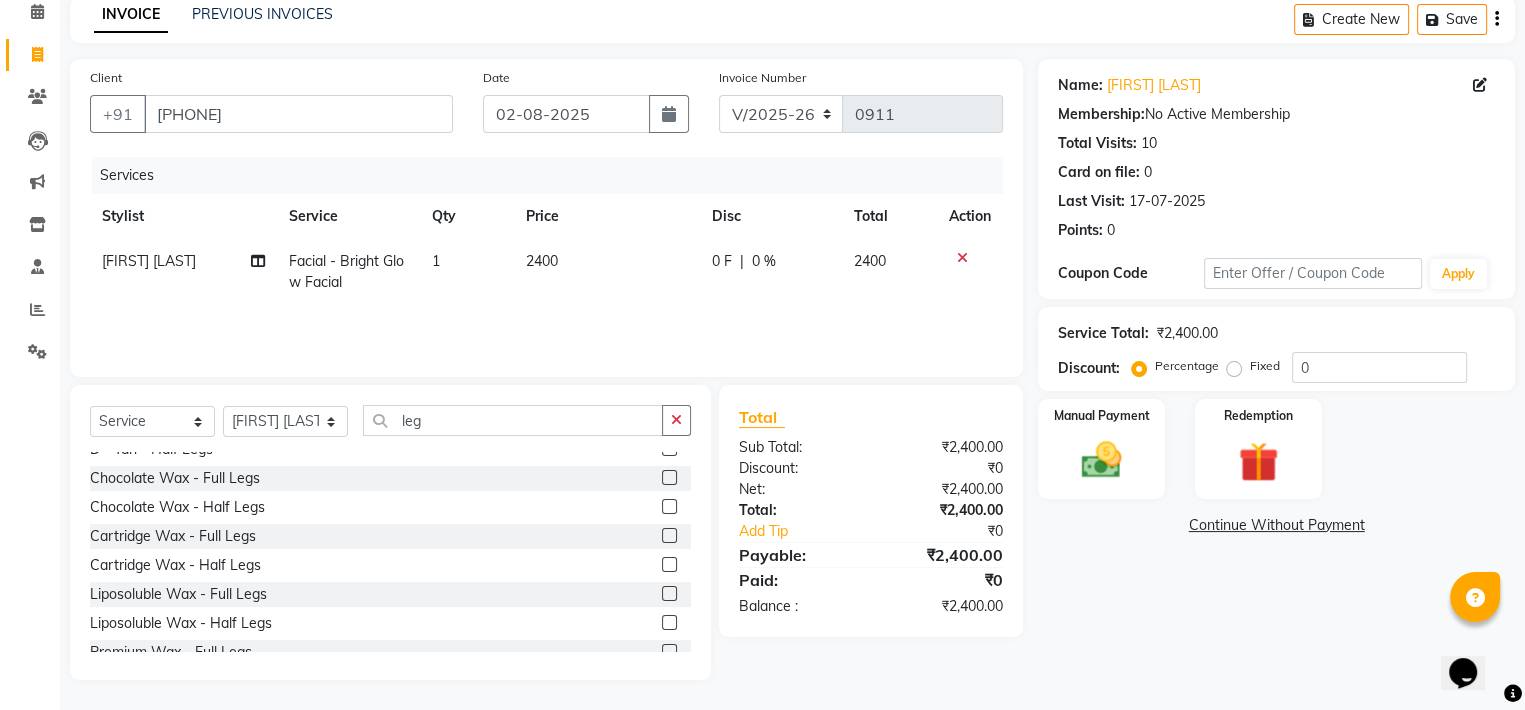 click 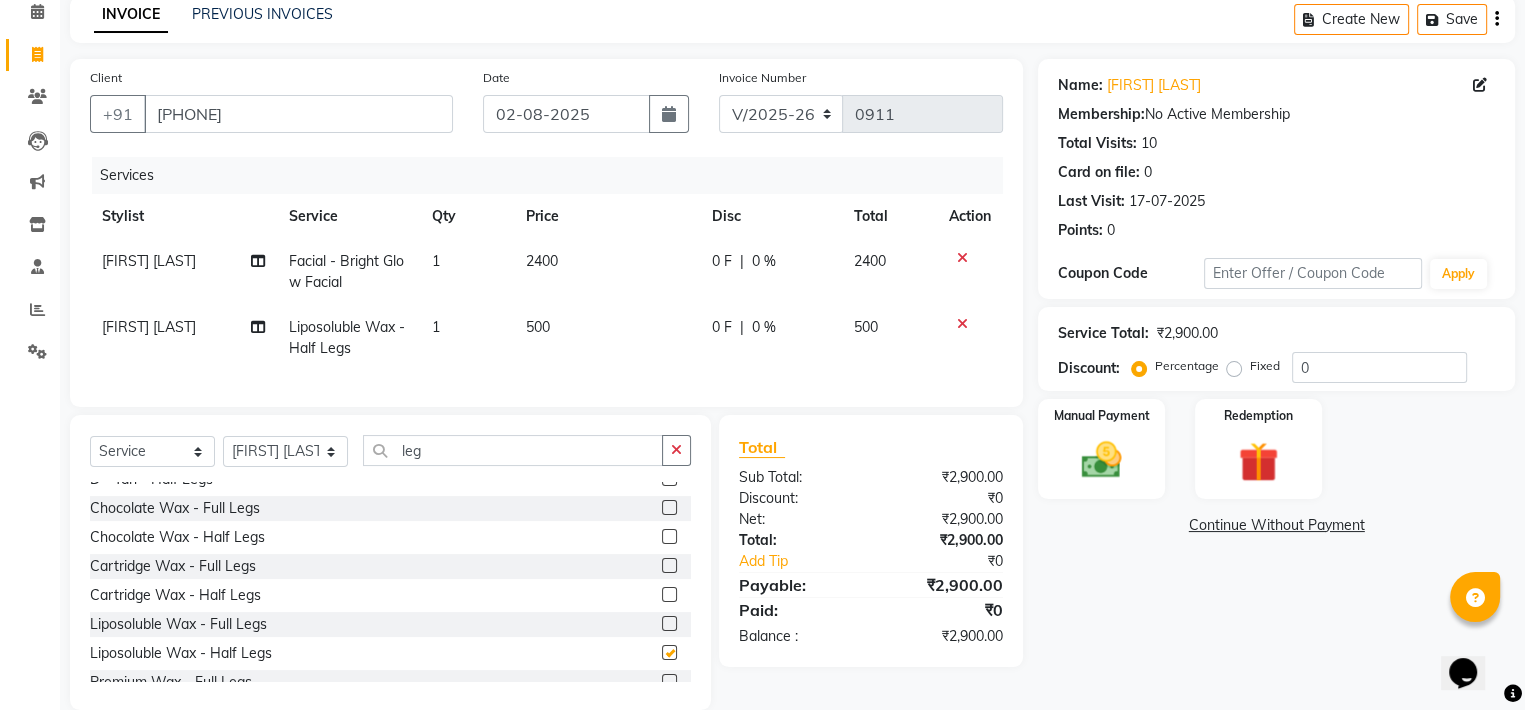 checkbox on "false" 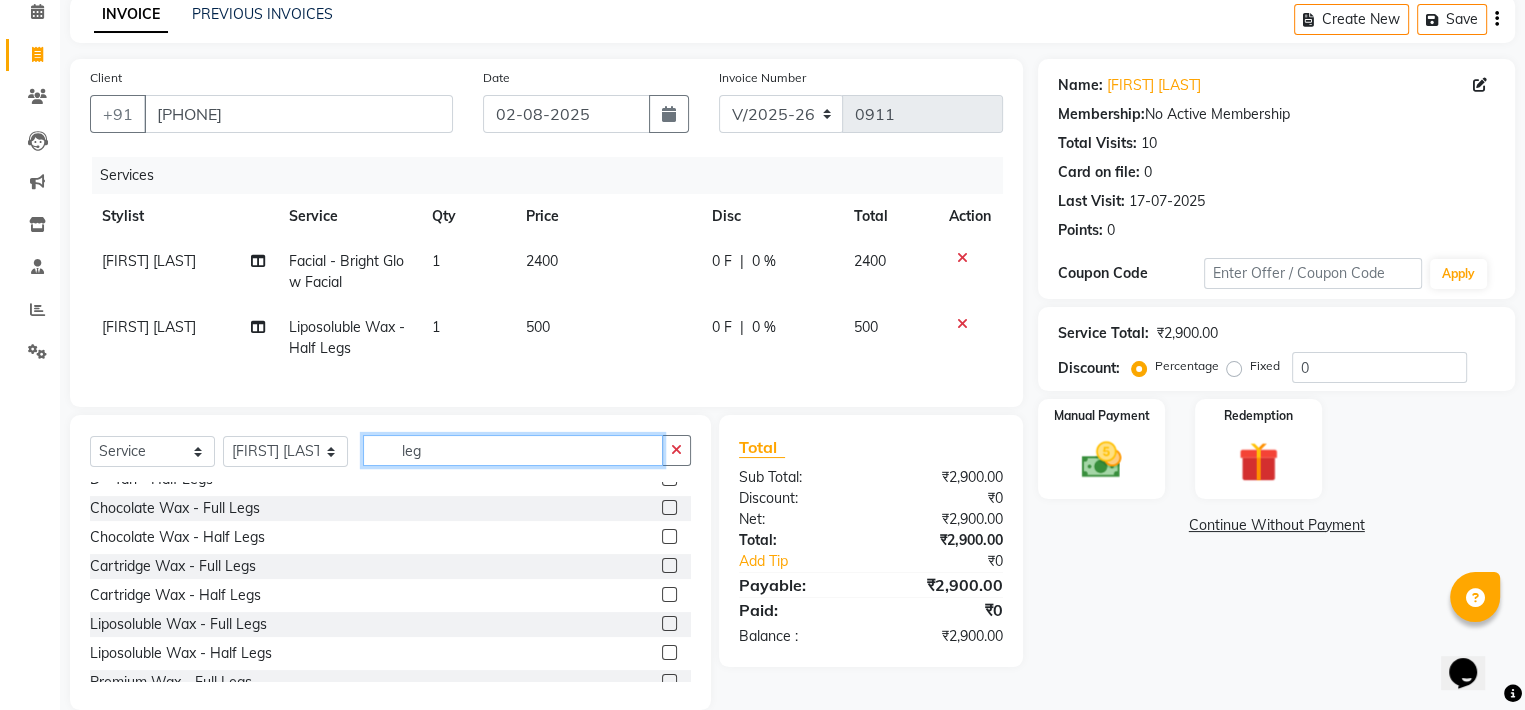 click on "leg" 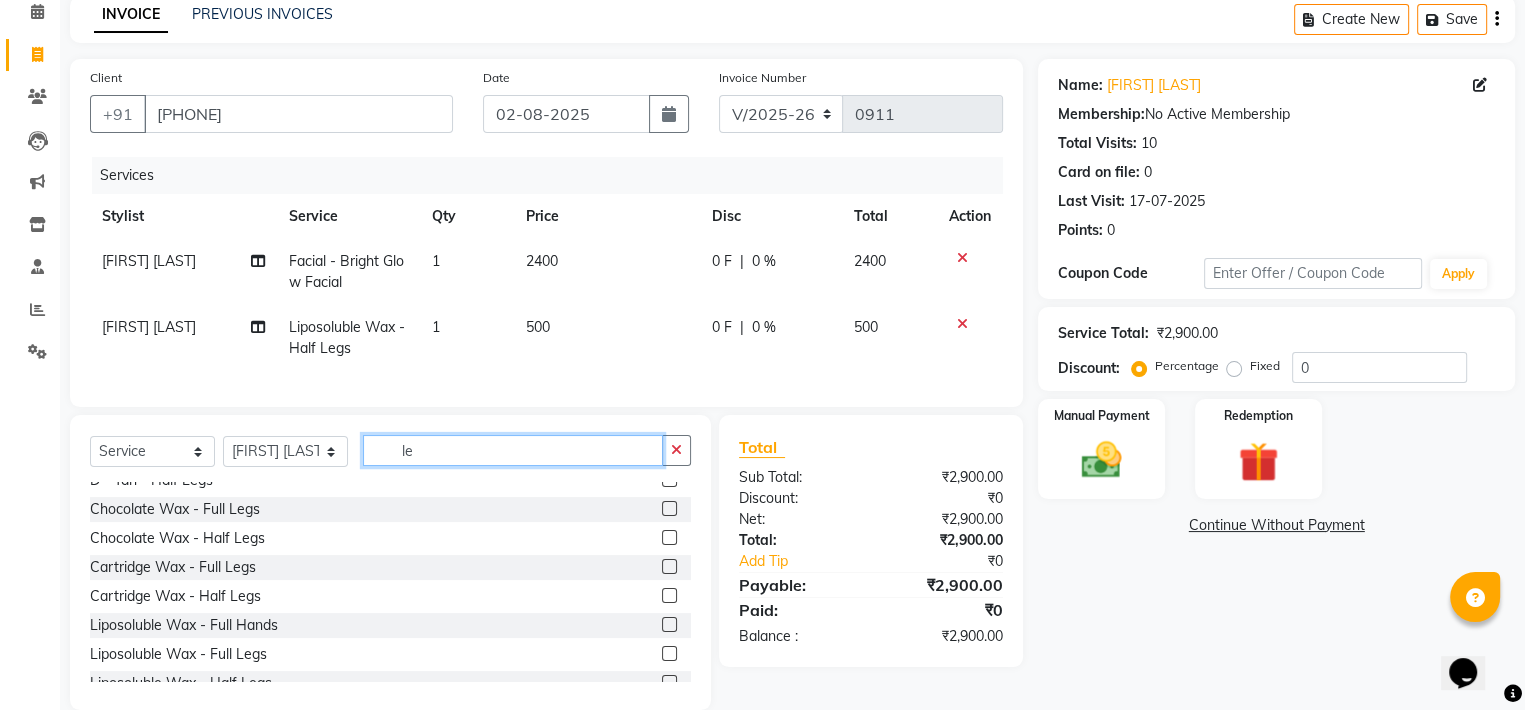 type on "l" 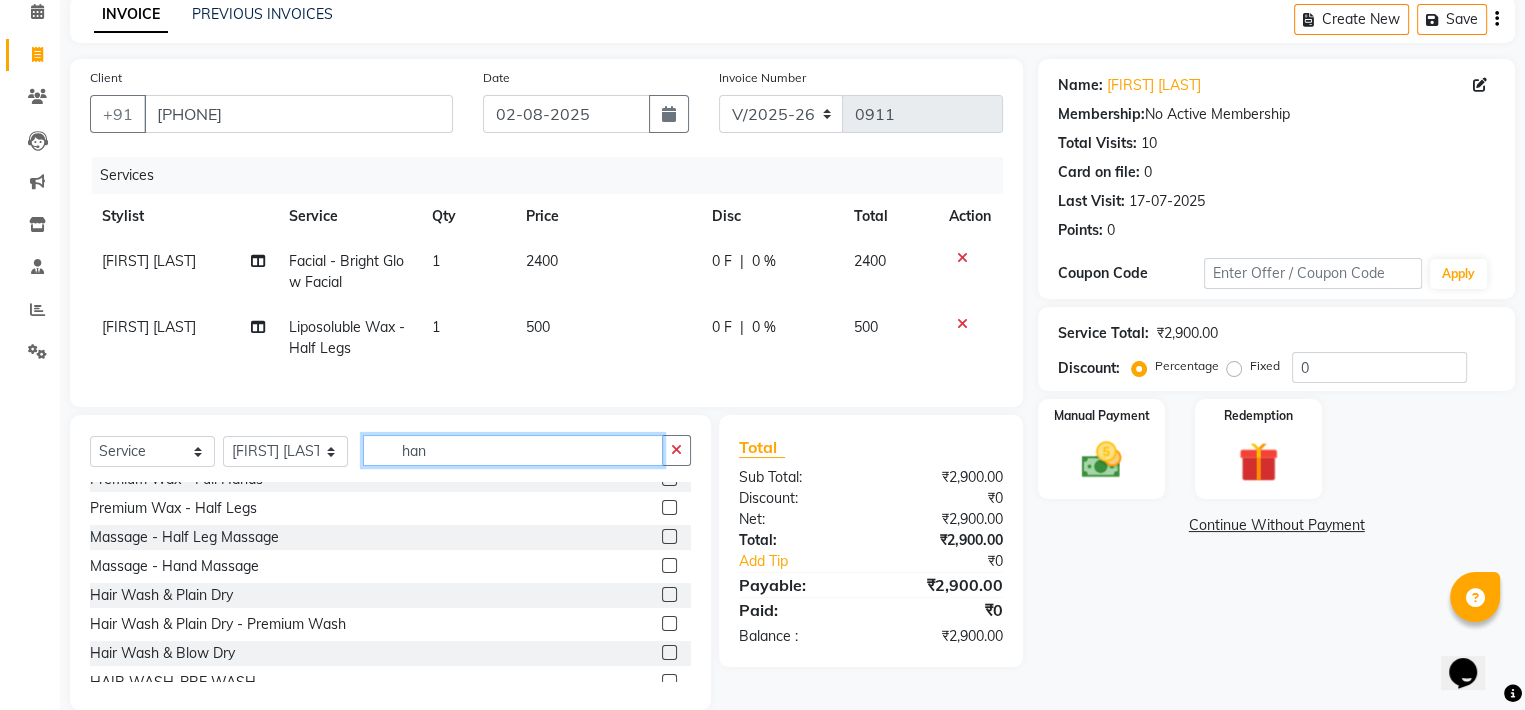 scroll, scrollTop: 119, scrollLeft: 0, axis: vertical 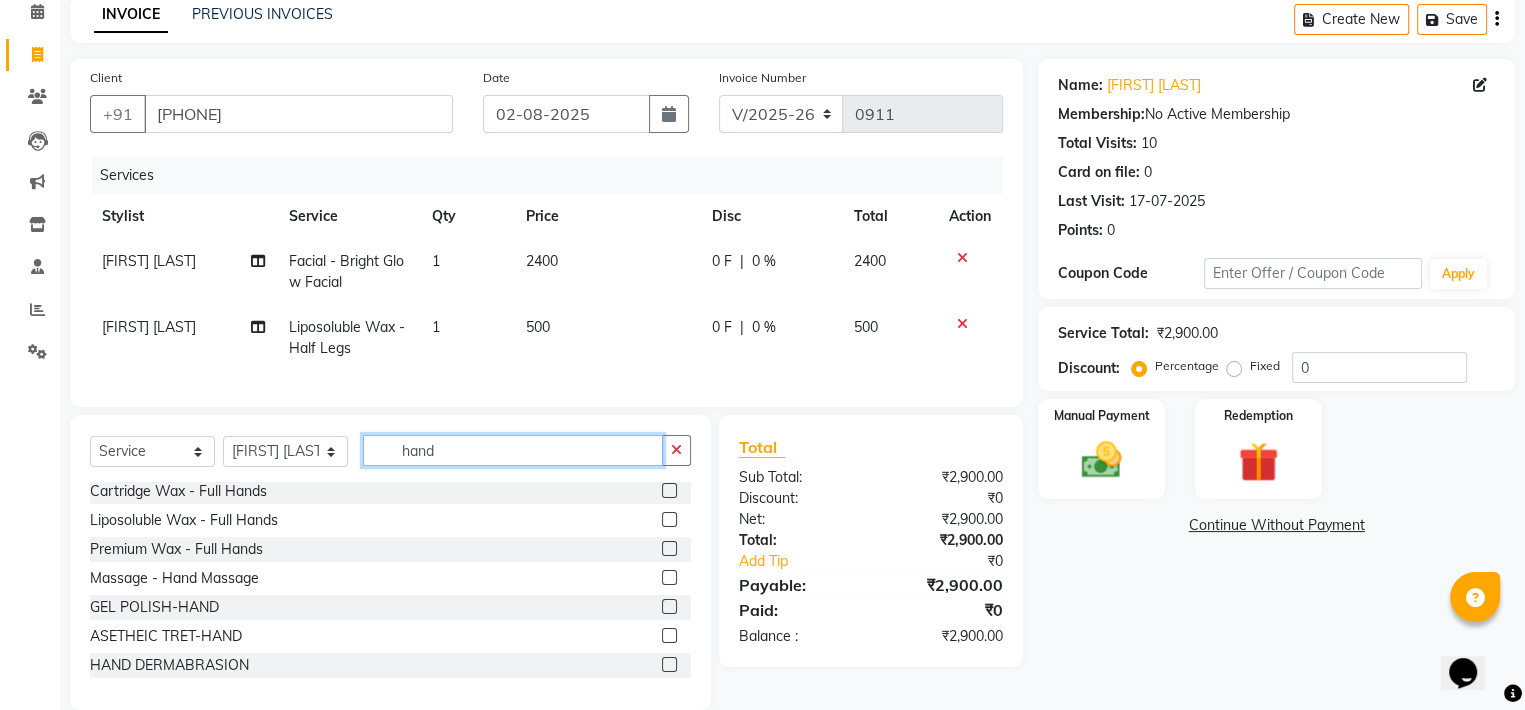 type on "hand" 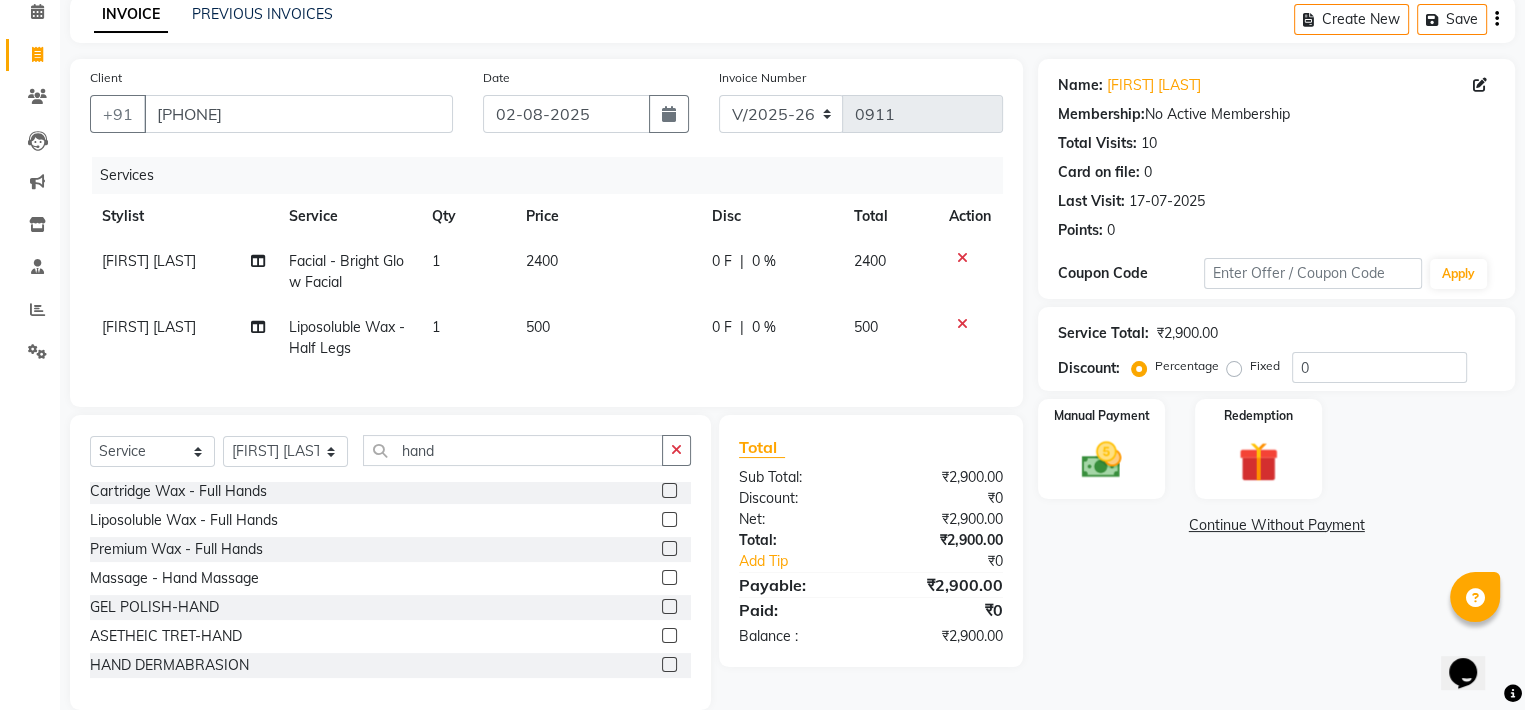 click 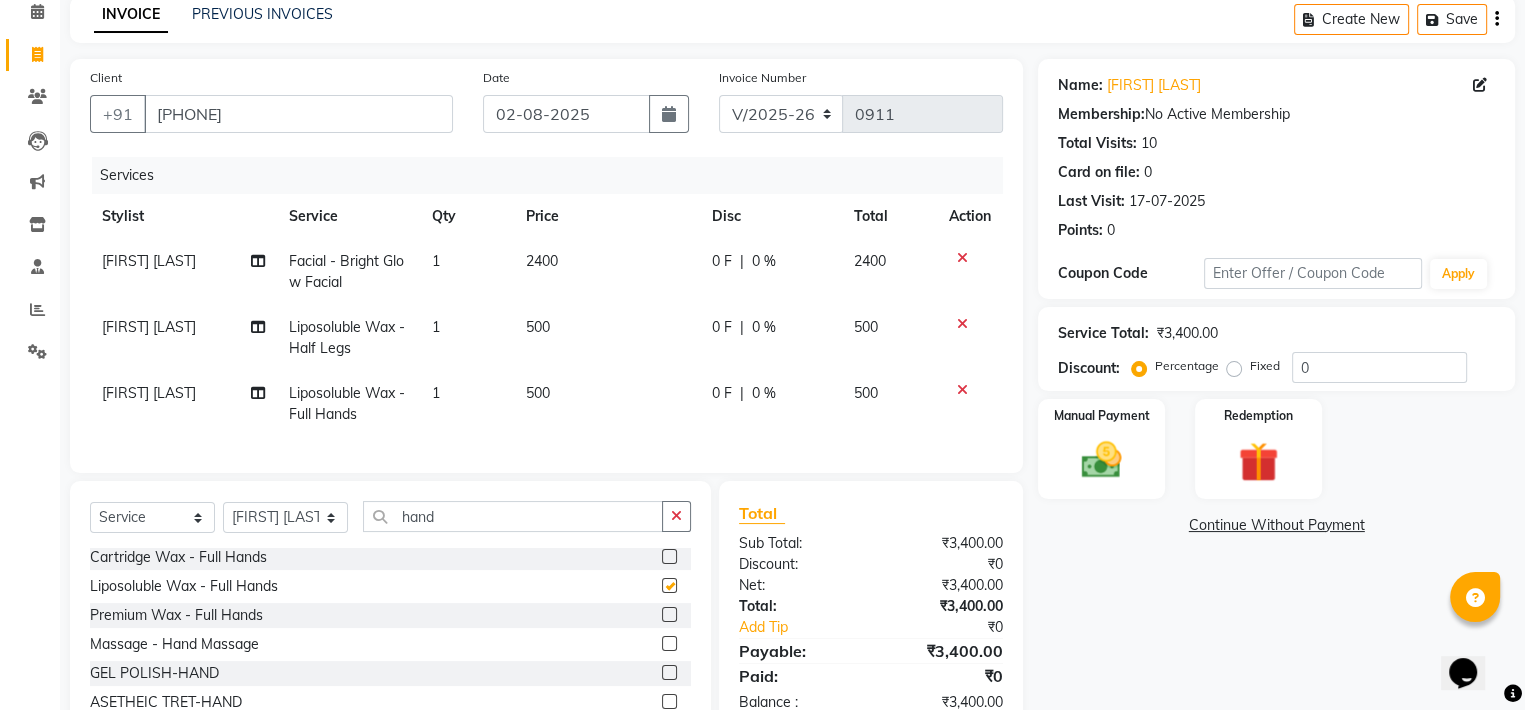 checkbox on "false" 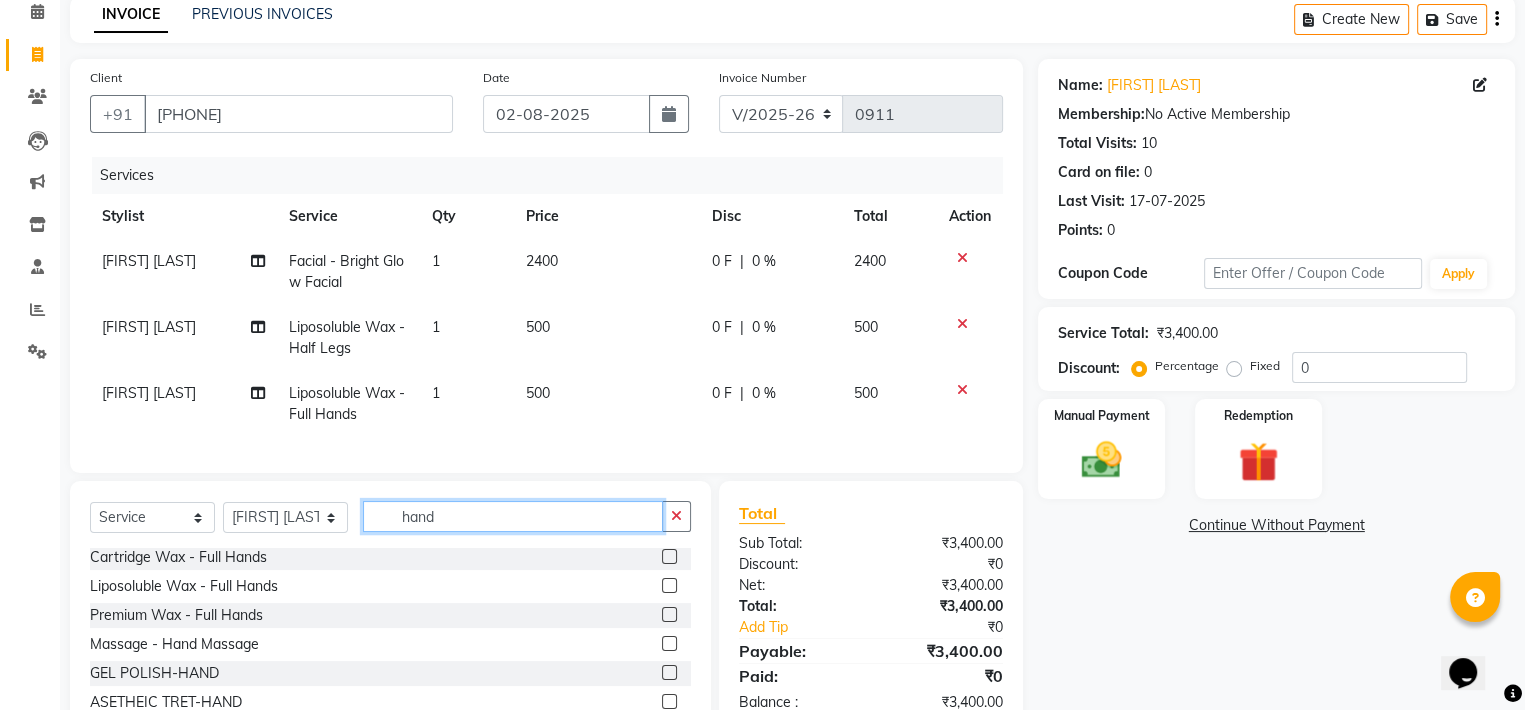 click on "hand" 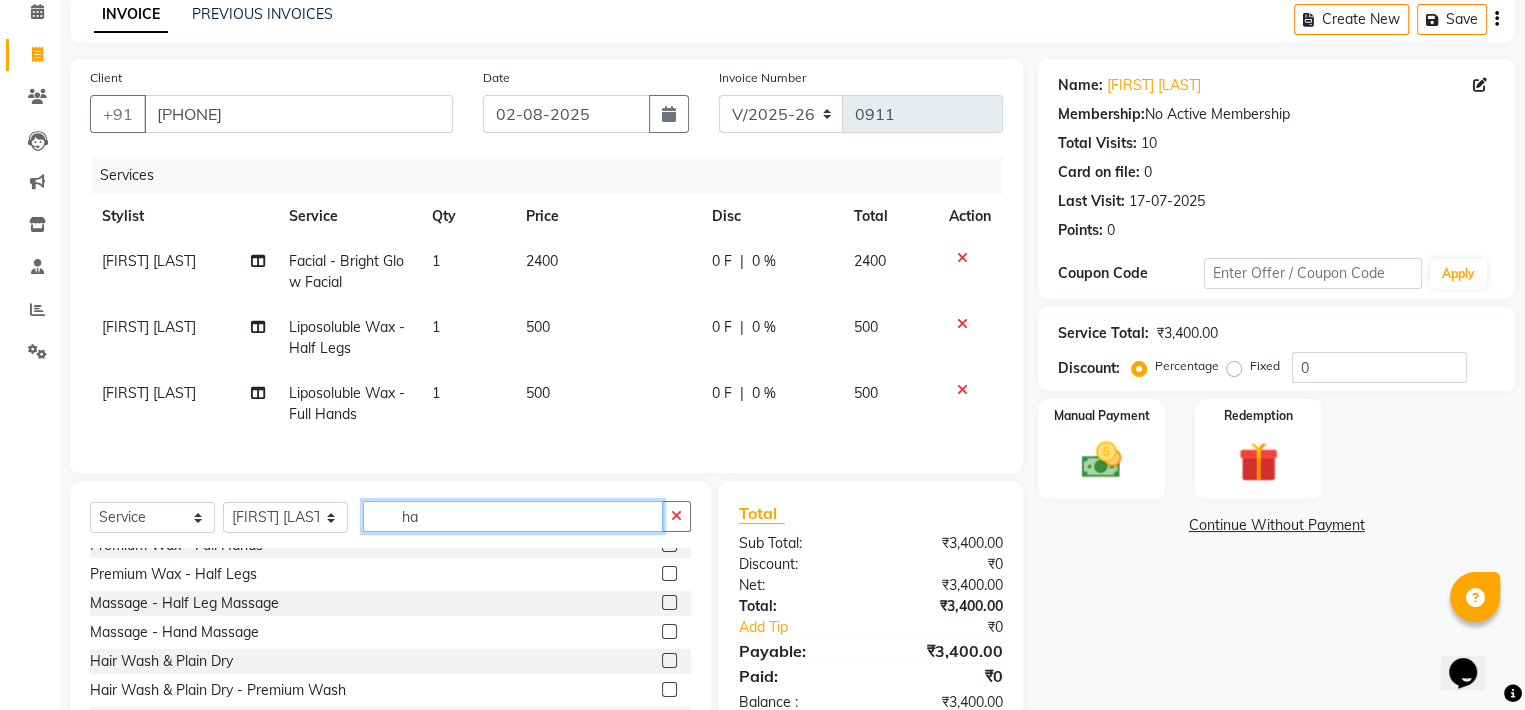 type on "h" 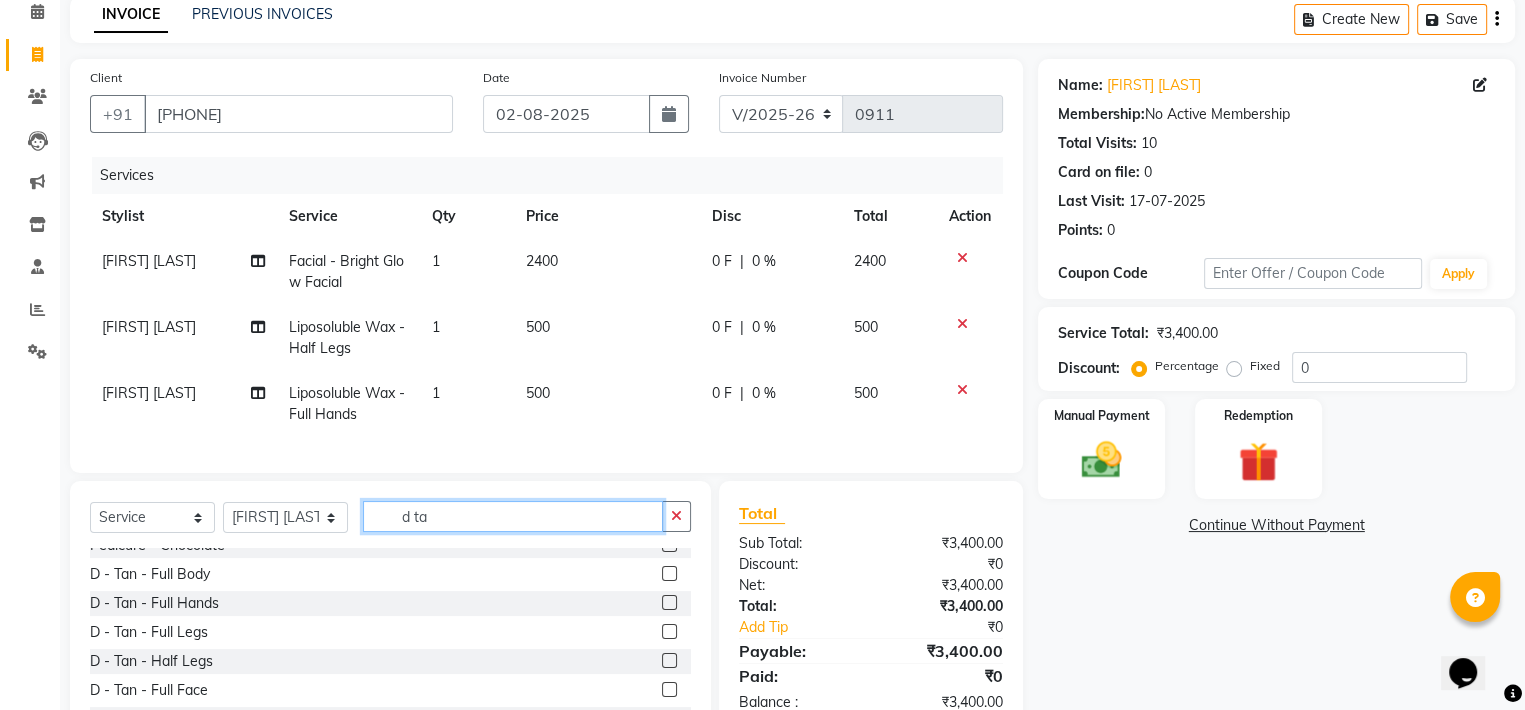 scroll, scrollTop: 0, scrollLeft: 0, axis: both 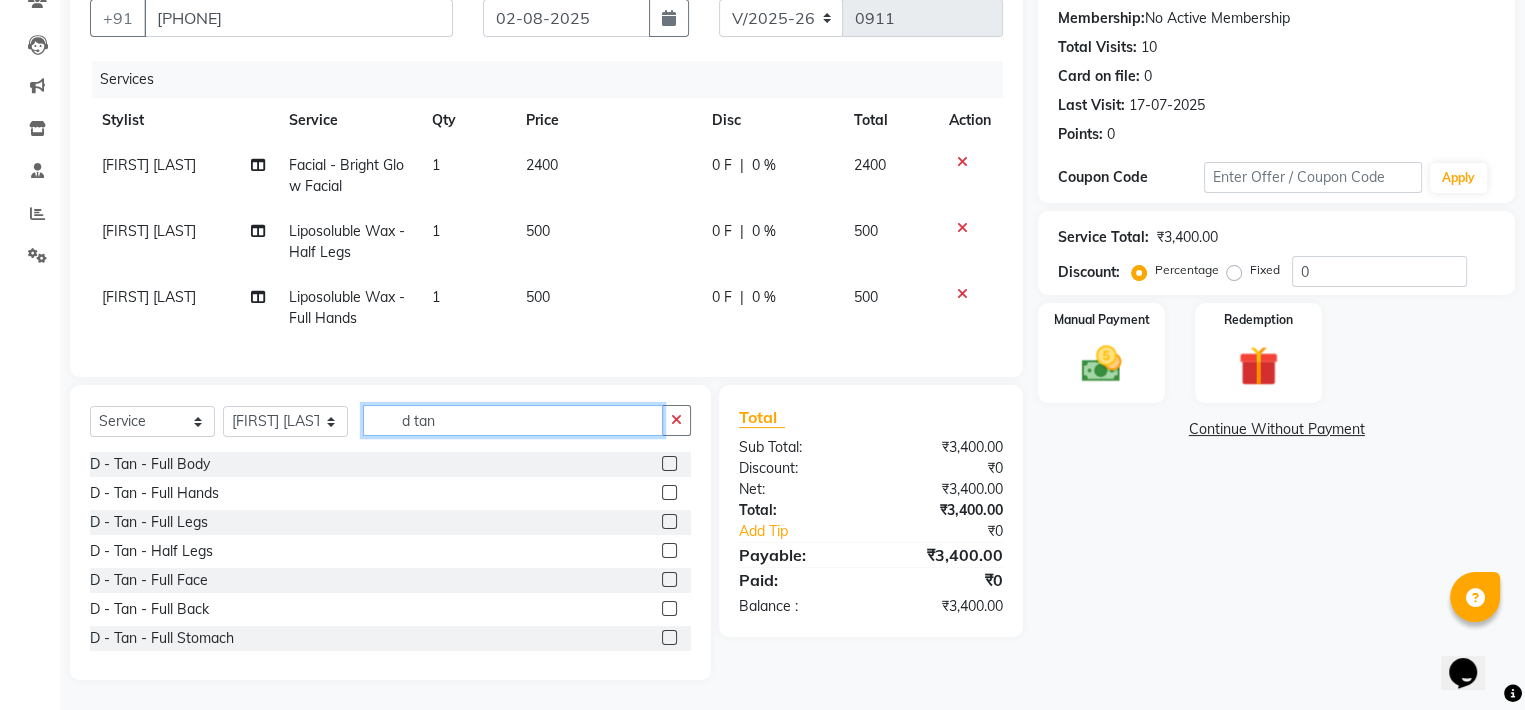 type on "d tan" 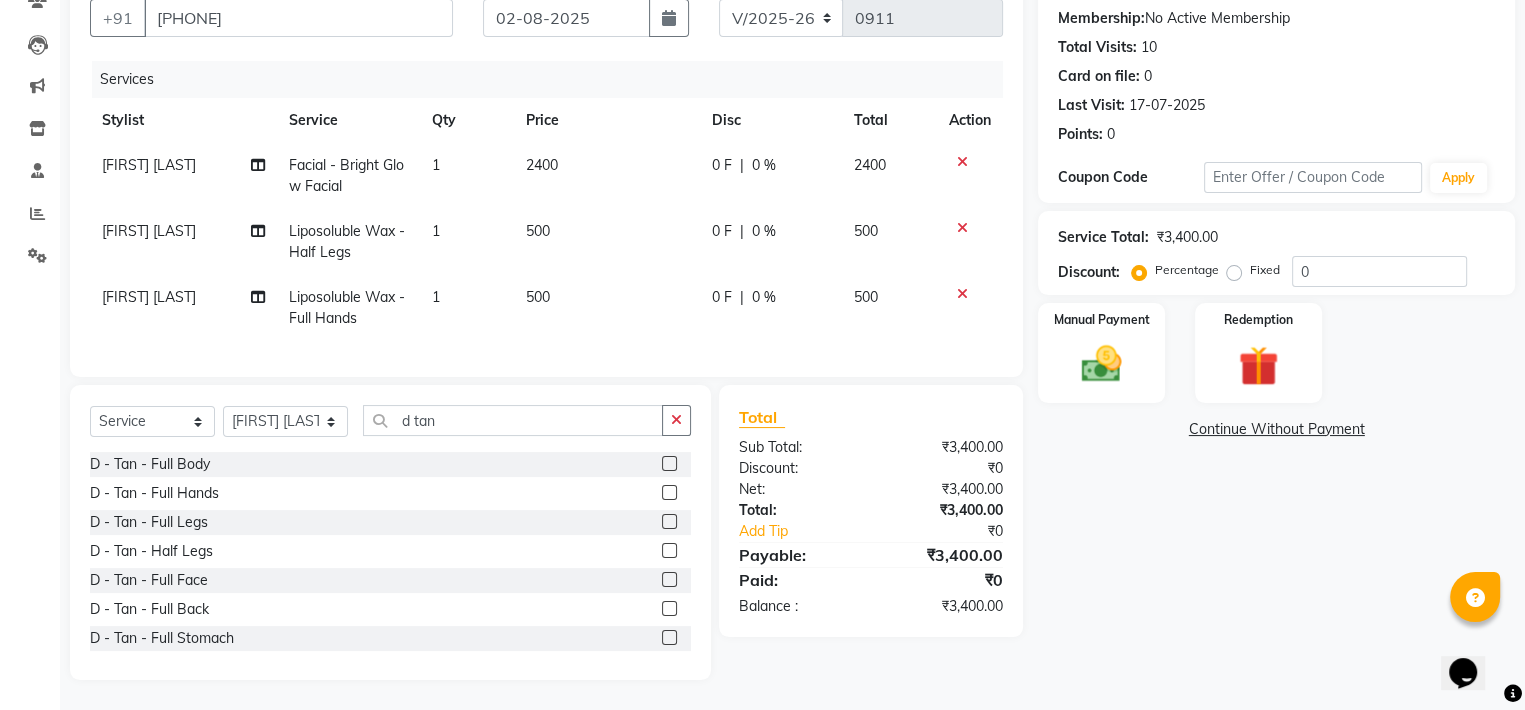 click 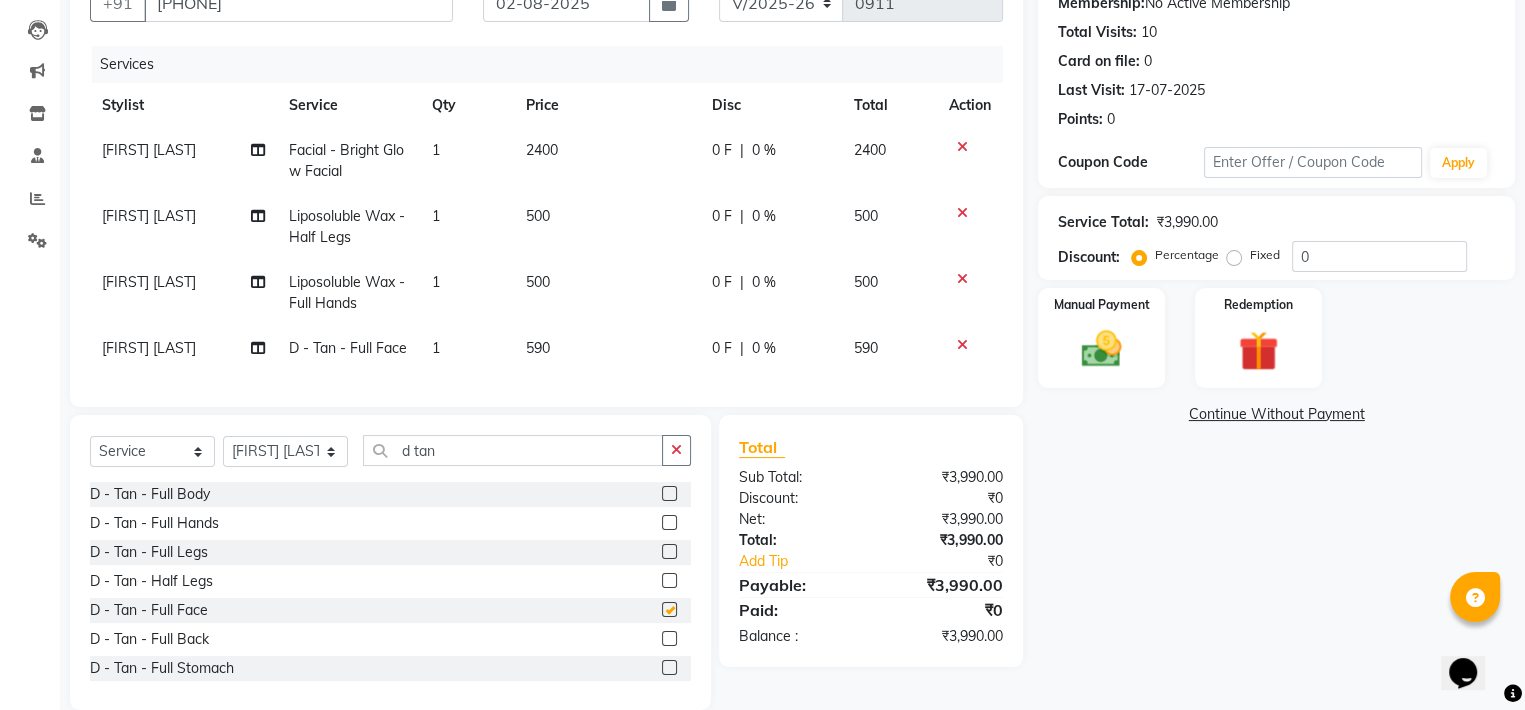 checkbox on "false" 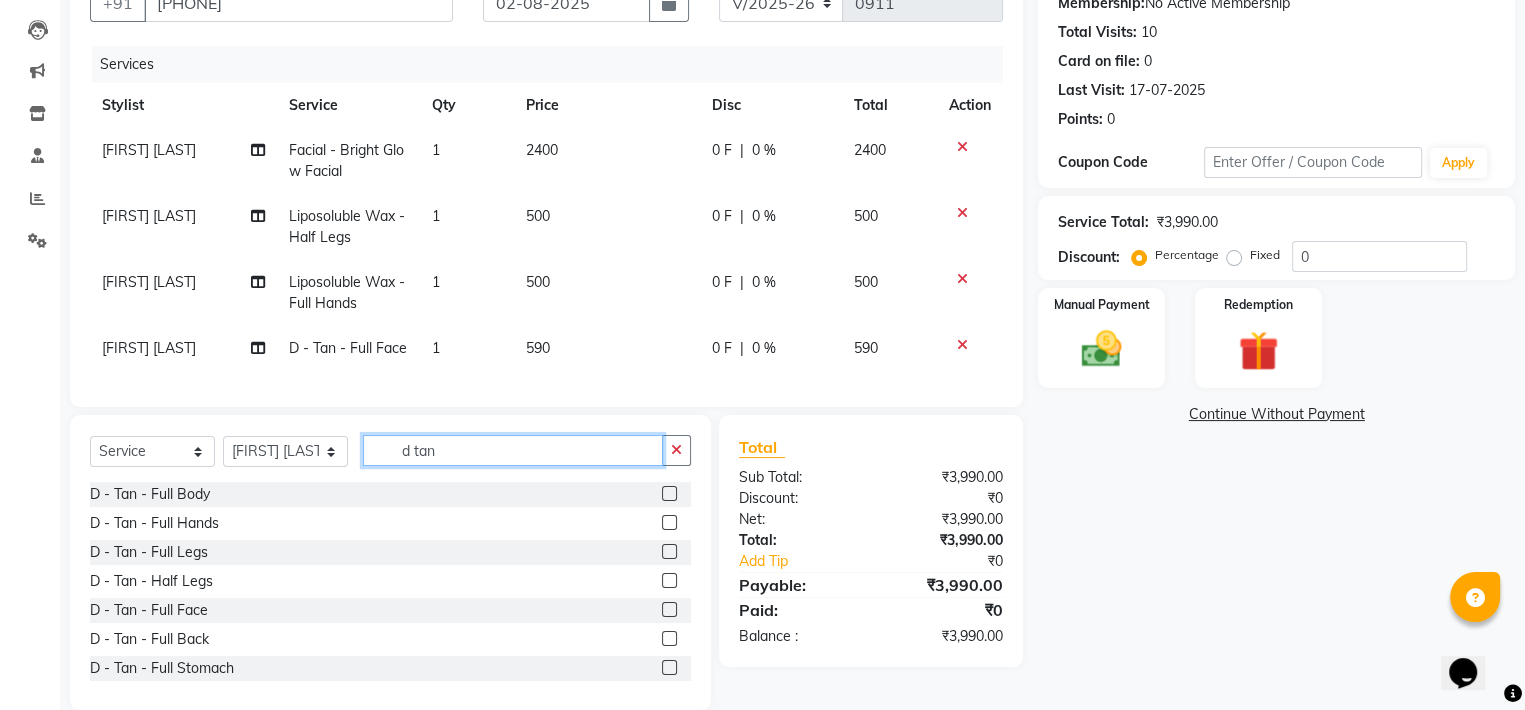 click on "d tan" 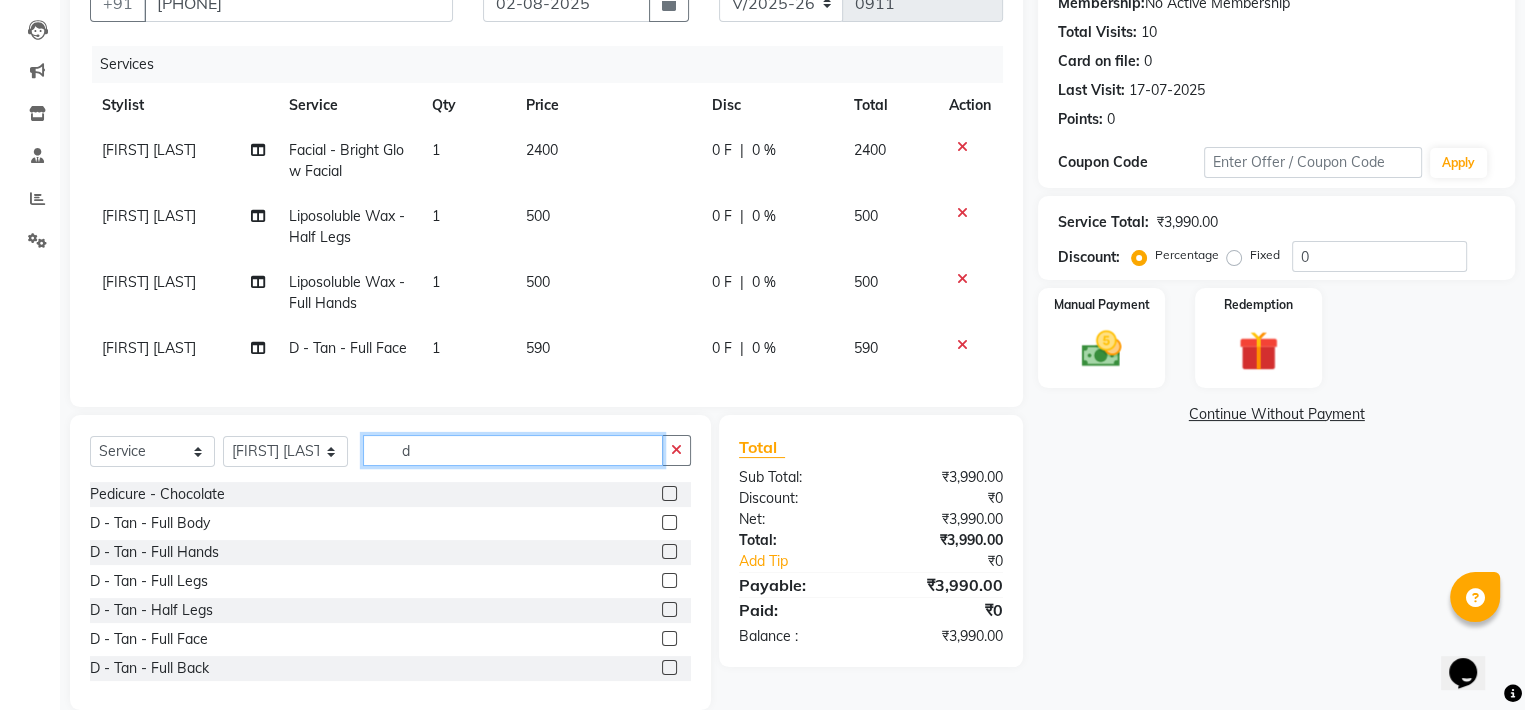 type on "d" 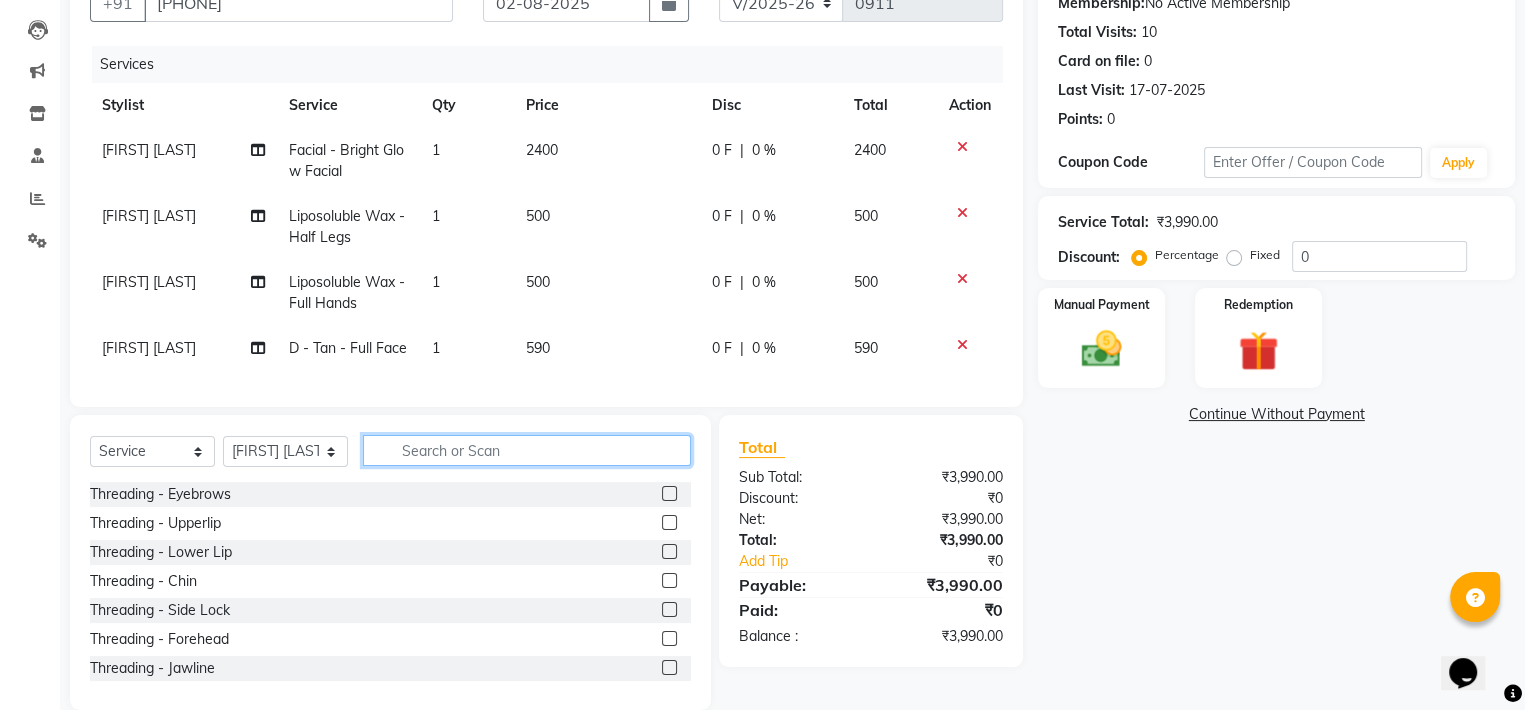 type 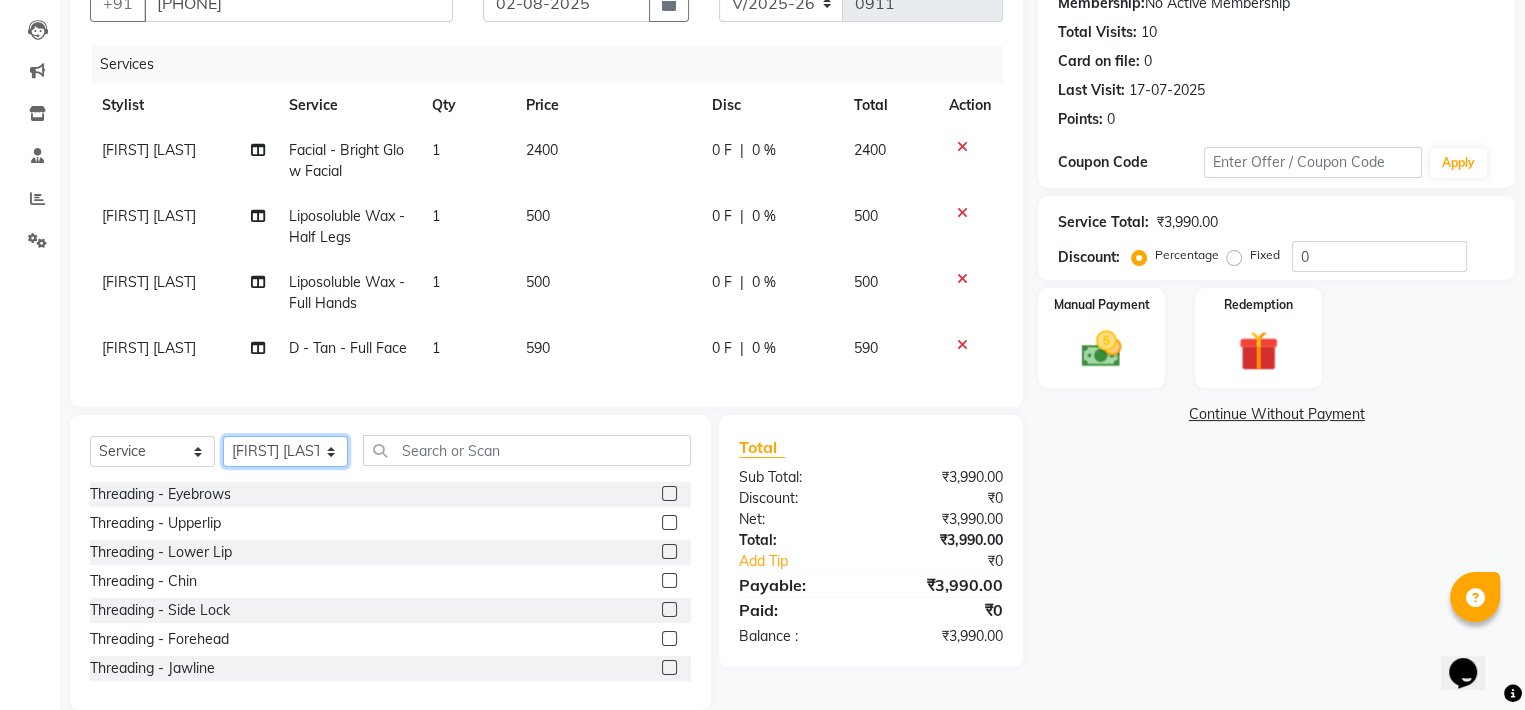 click on "Select Stylist AAYAT ARMAN Deepali Jadhav HUSSAIN ISHA LOKESH Manager PARVAZ Riya Shetty SANDHYA SAURABH SUMIT SWARAJ SUNAR" 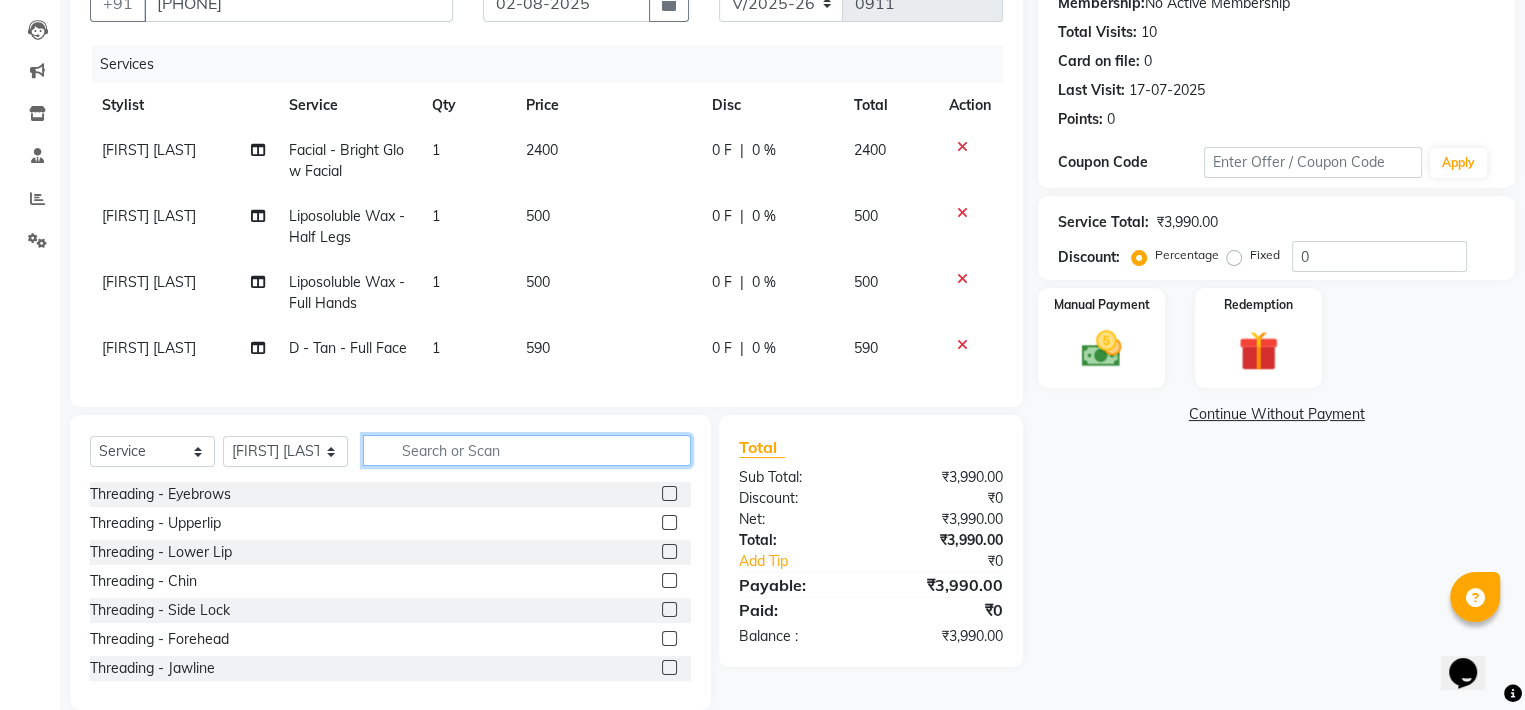 click 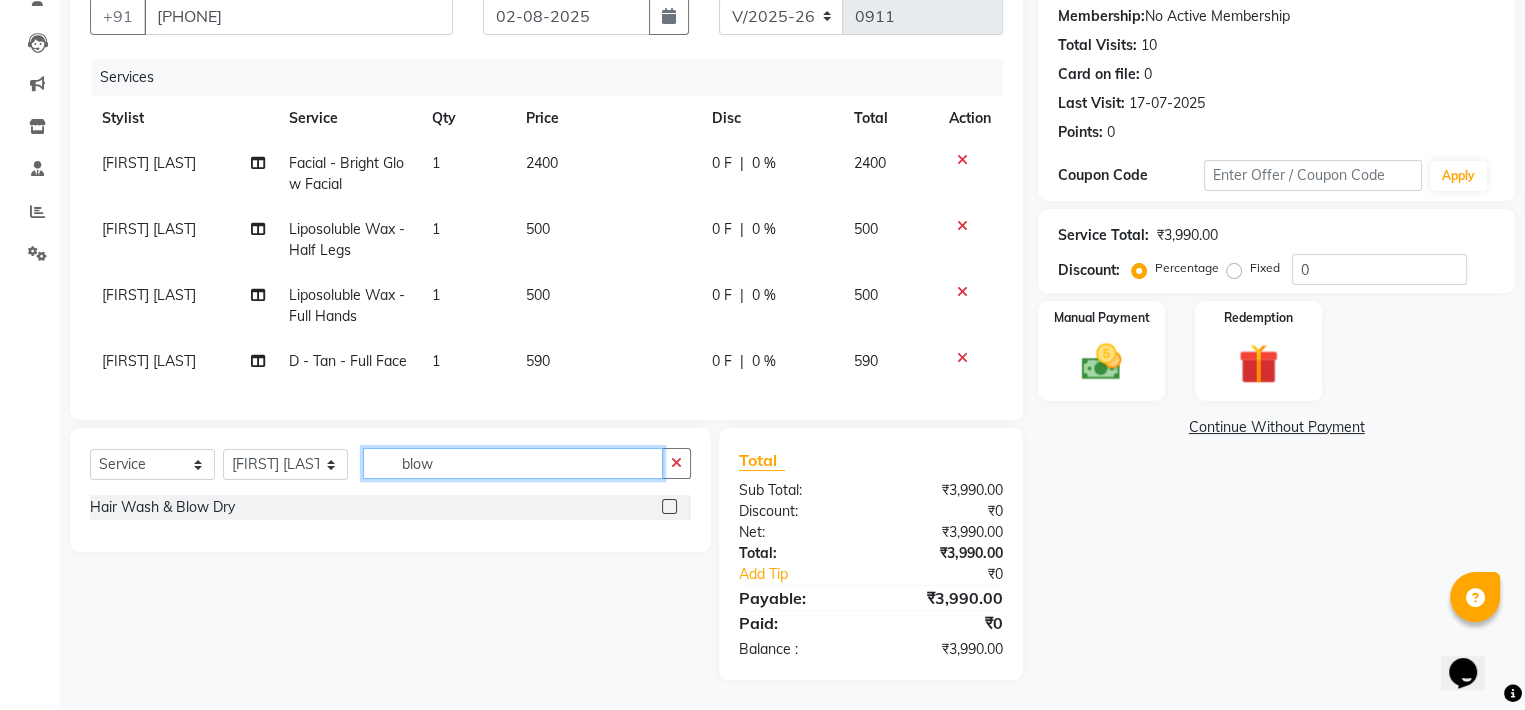 type on "blow" 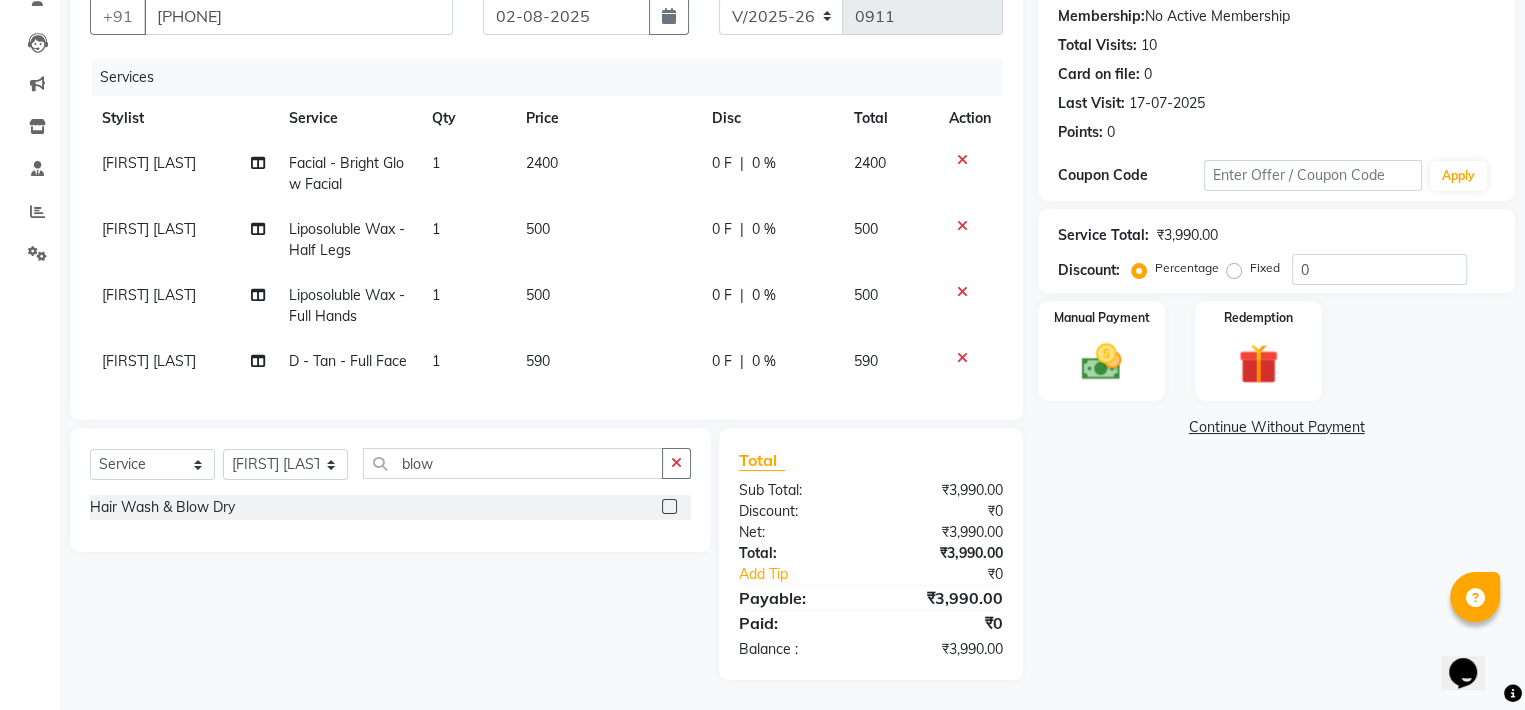 click 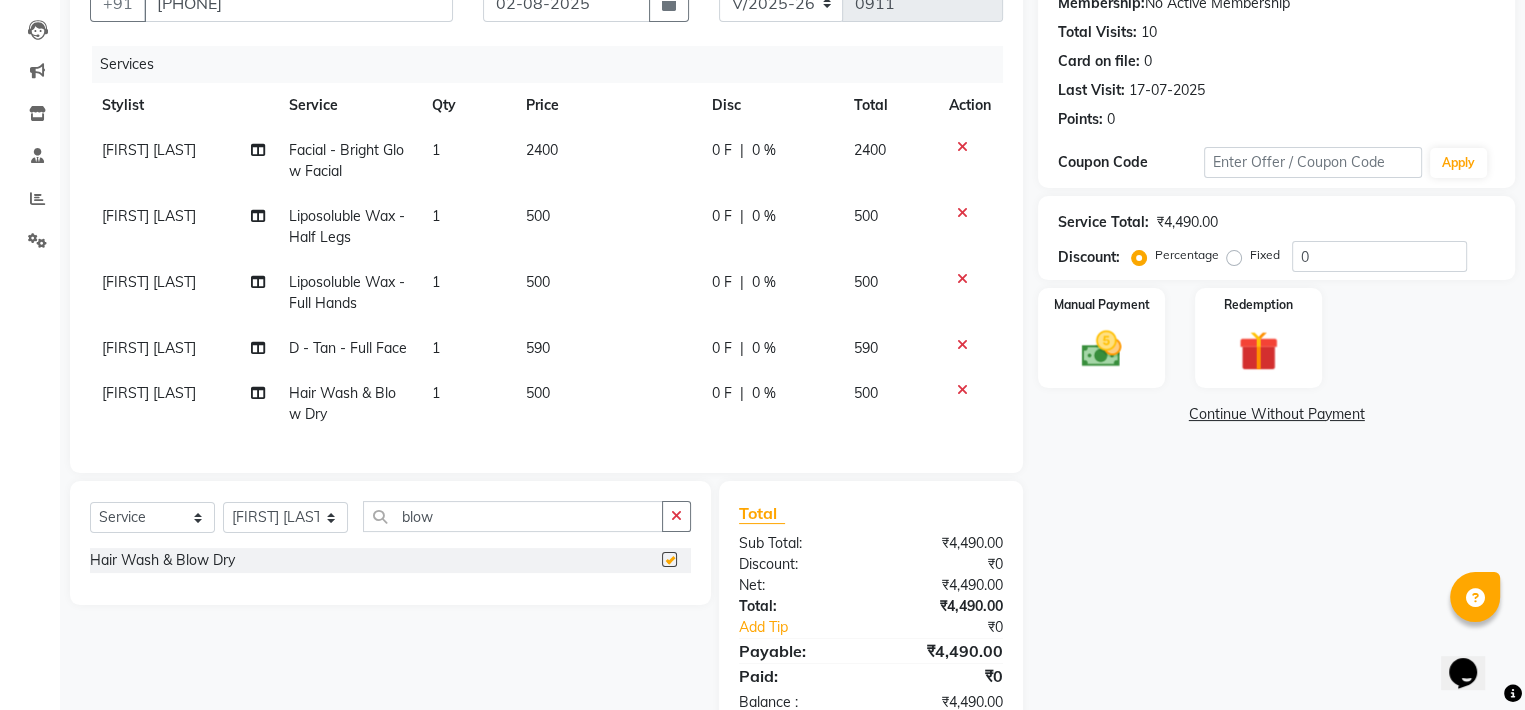 checkbox on "false" 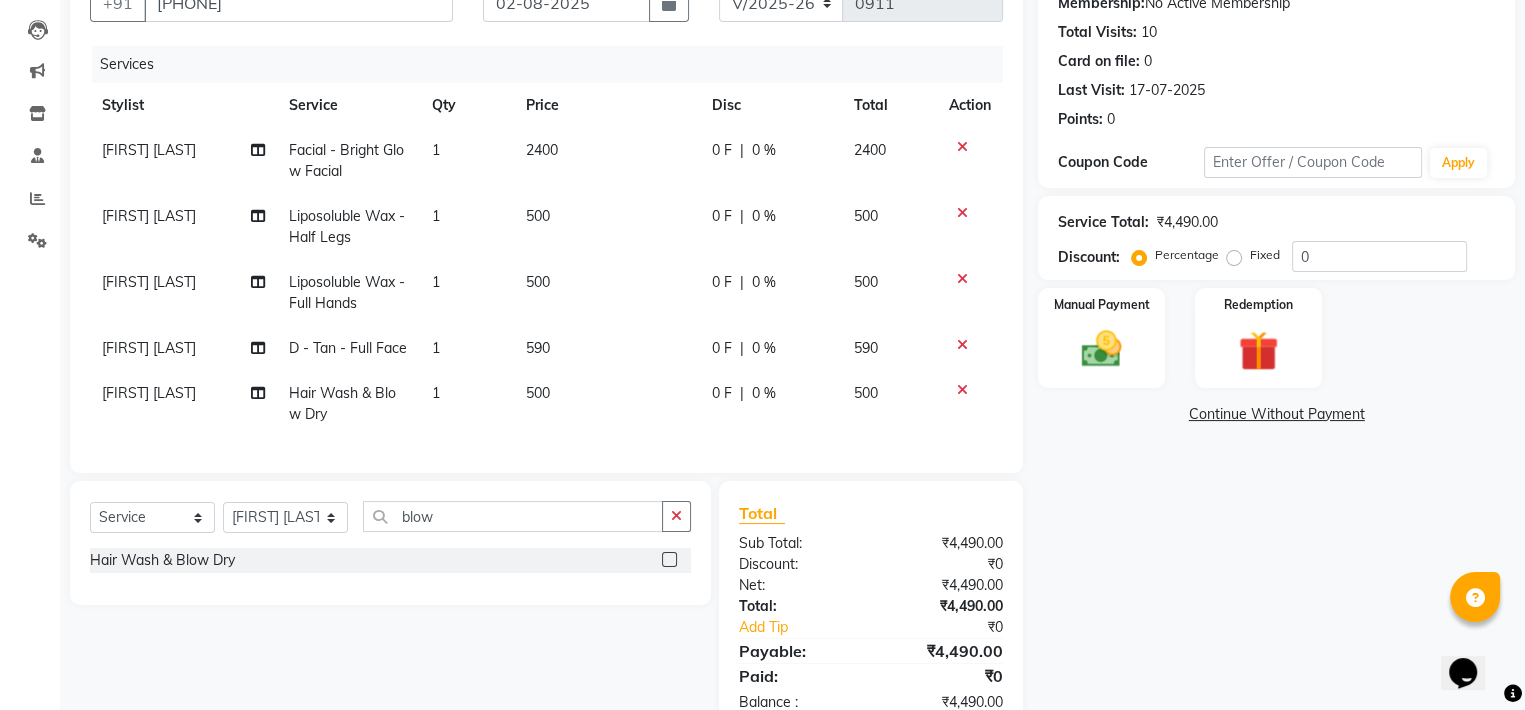 click on "2400" 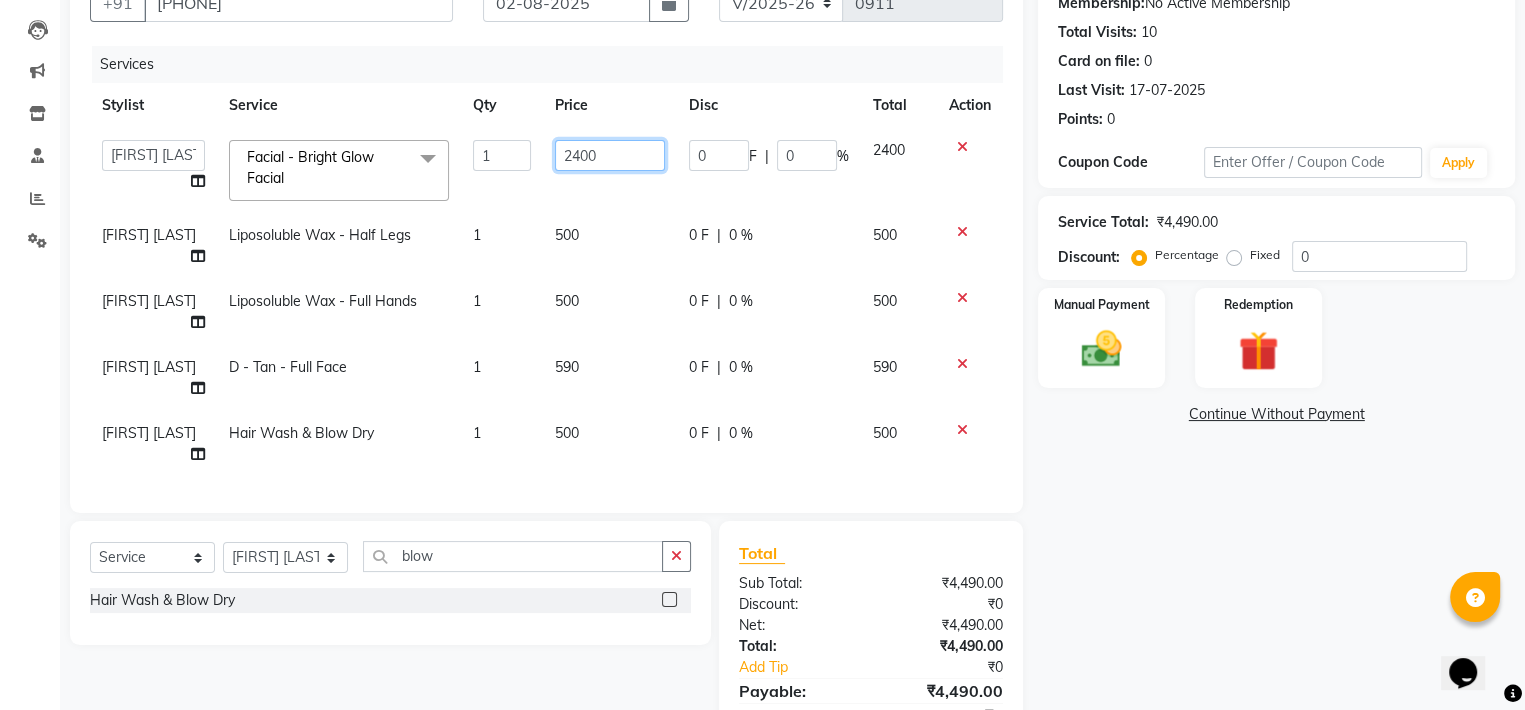click on "2400" 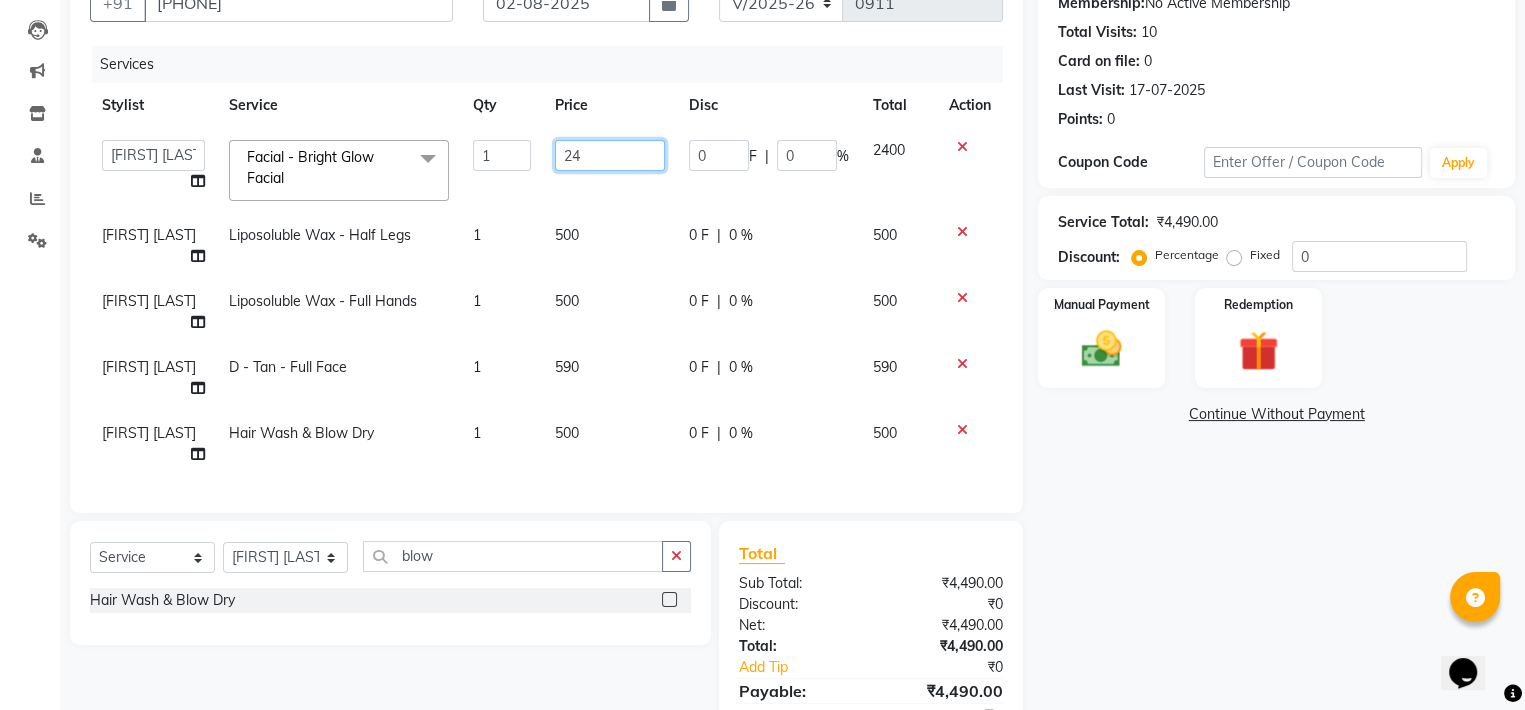 type on "2" 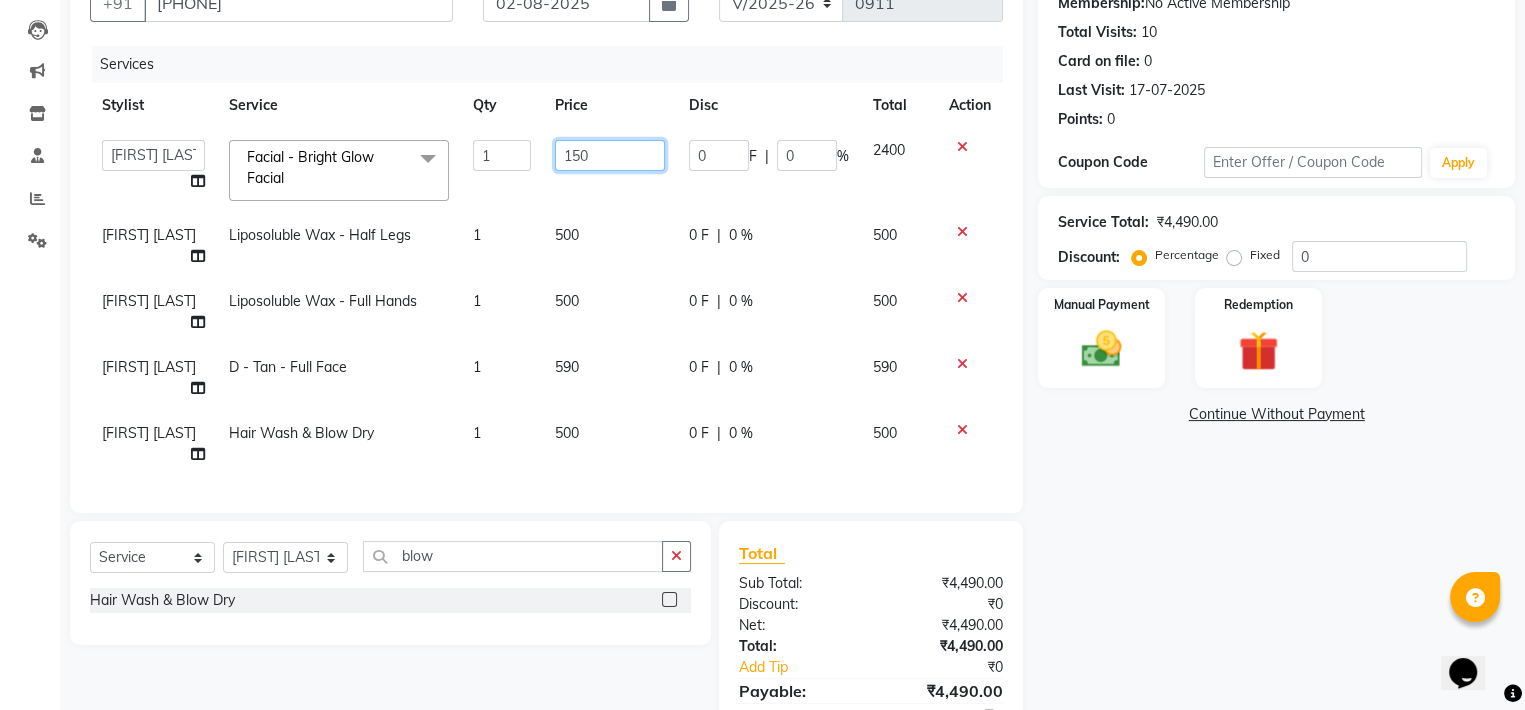 type on "1500" 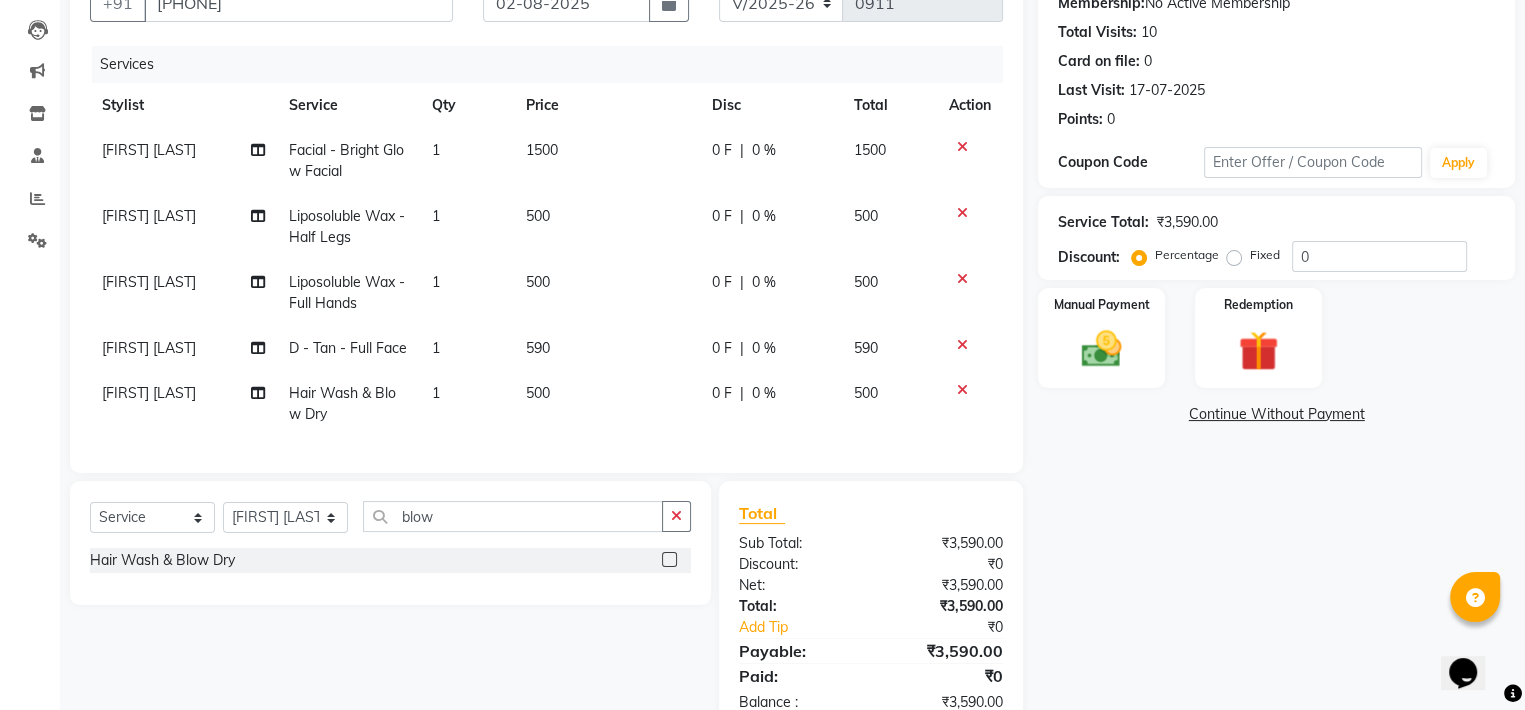 click on "500" 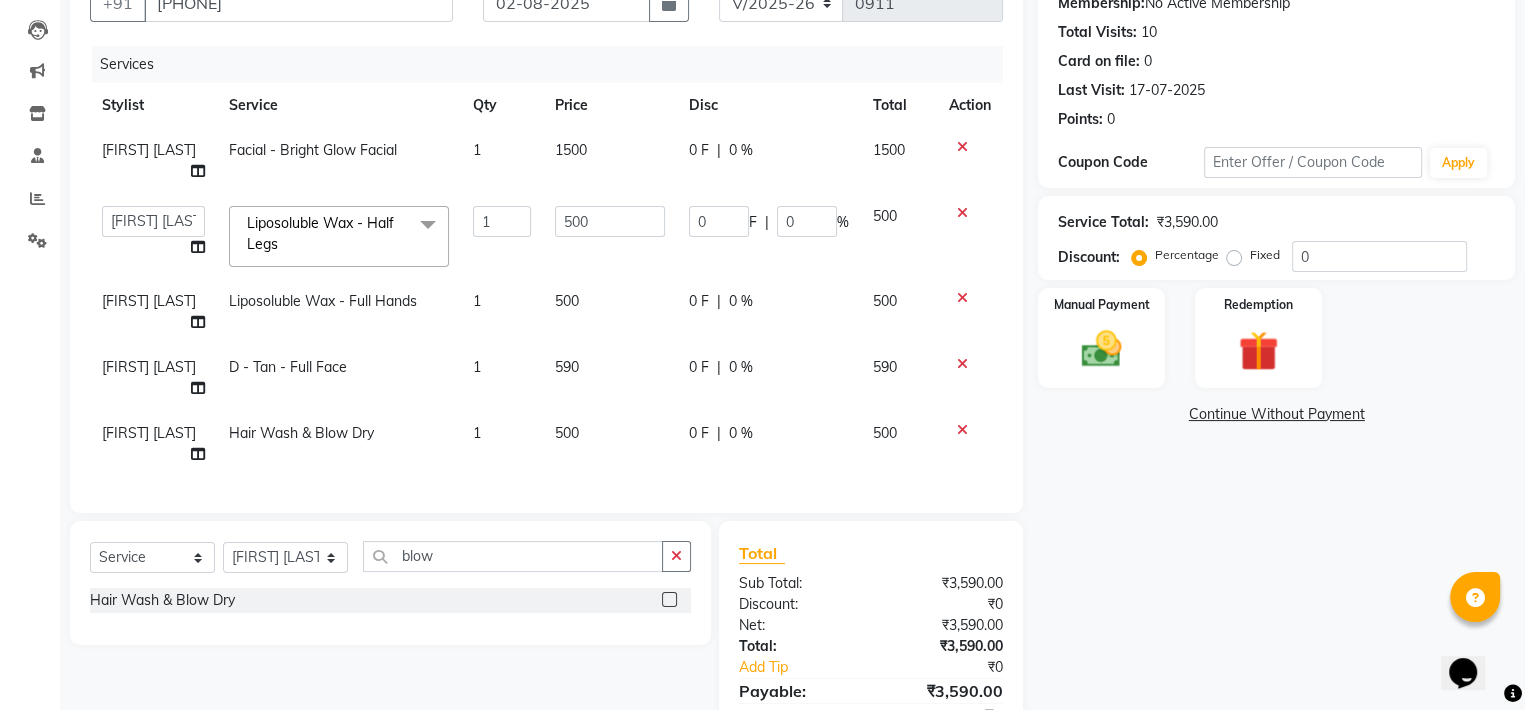 click on "590" 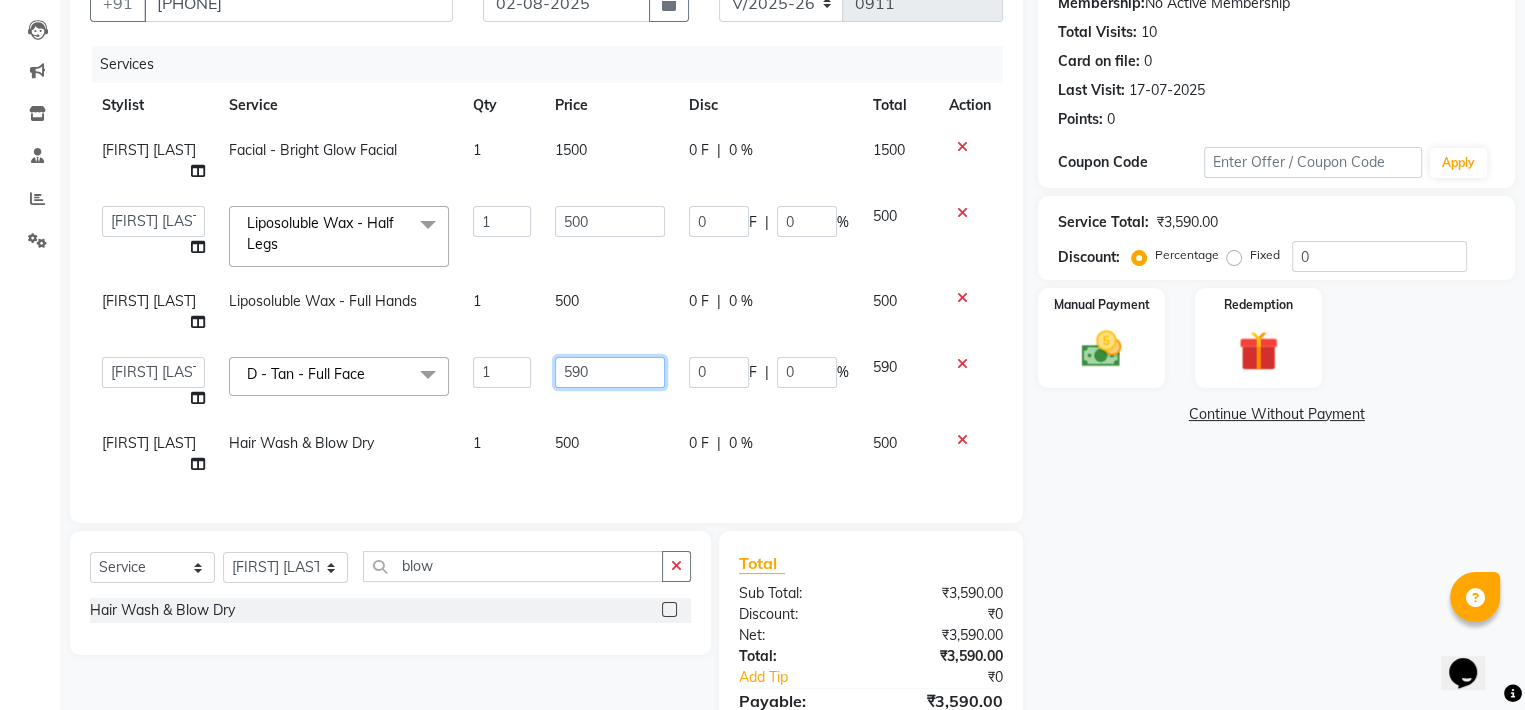 click on "590" 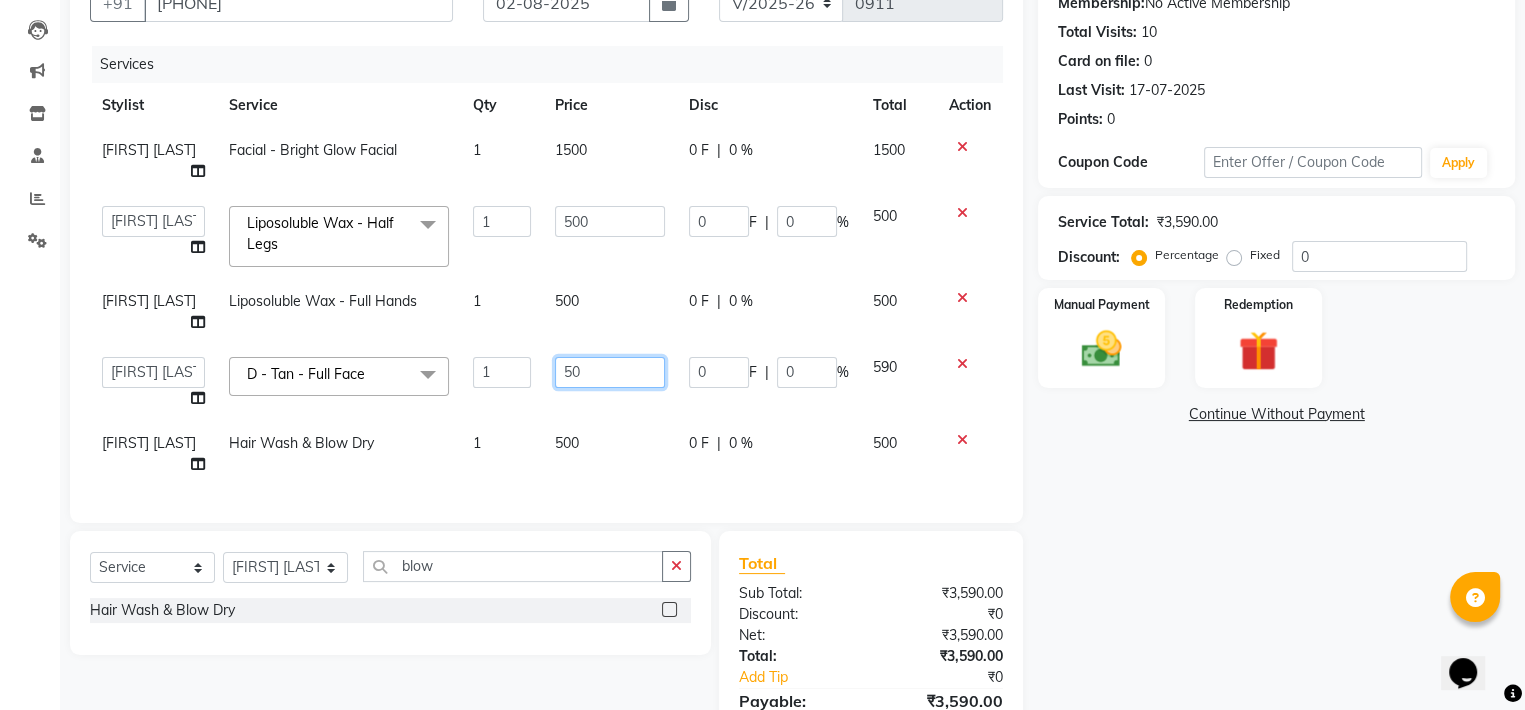 type on "500" 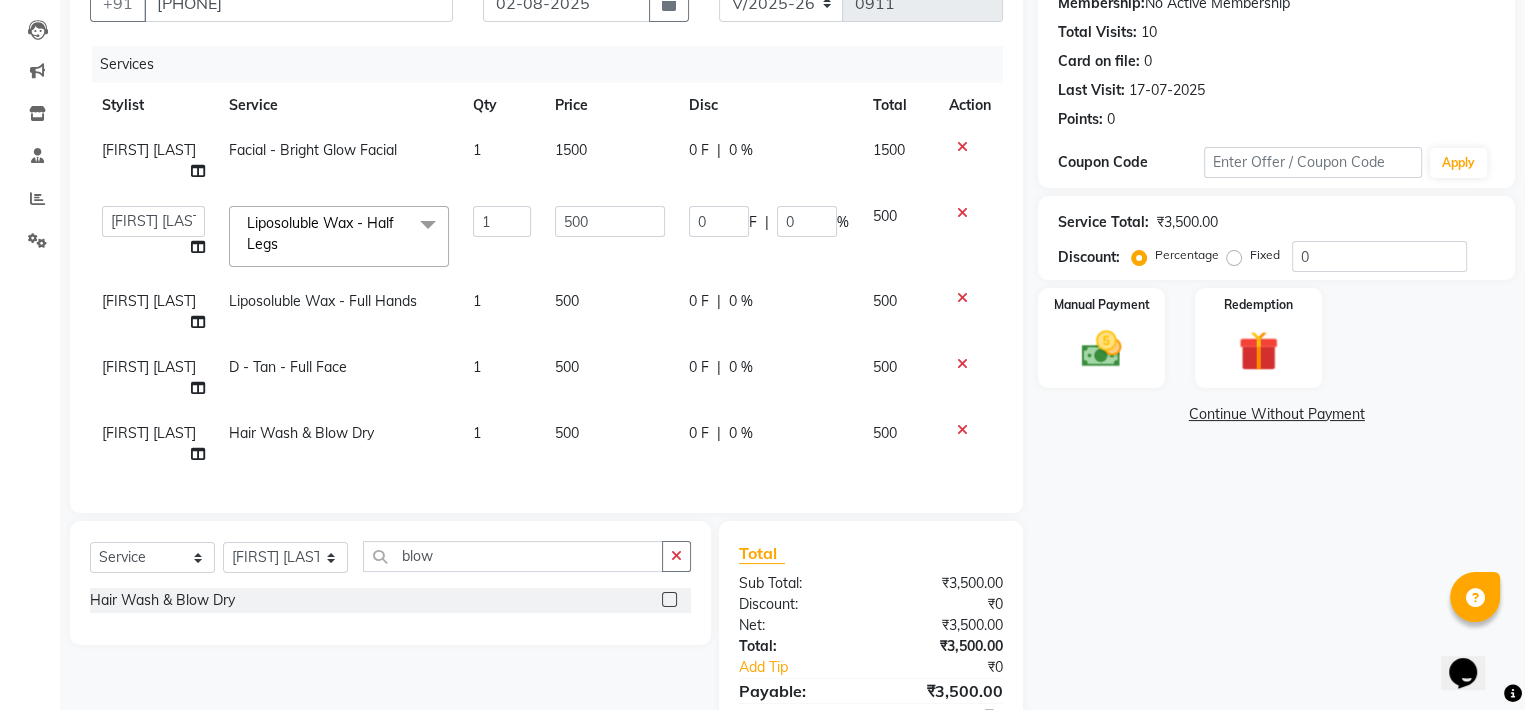 click on "[FIRST] [LAST] Facial - Bright Glow Facial 1 1500 0 F | 0 % 1500  AAYAT   ARMAN   [FIRST] [LAST]   HUSSAIN   ISHA   LOKESH   Manager   PARVAZ   [FIRST] [LAST]   SANDHYA   SAURABH   SUMIT   [FIRST] [LAST]  Liposoluble Wax - Half Legs  x Threading  -  Eyebrows Threading  -  Upperlip Threading  -  Lowerlip Threading  -  Chin Threading  -  Side Lock Threading - Forehead Threading - Jawline RF MACHIN COLOUR EXTRA USED FULL THREADING FULL WAXING Peel Off Waxing  -  Eyebrow Peel Off Waxing  -  Upperlip/Lowerlip Peel Off Waxing  -  Forehead Peel Off Waxing  -  Chin Peel Off Waxing  -  Sidelock Peel Off Waxing  -  Face Peel Off Waxing  -  Underarm Peel Off Waxing - Jawline Manicure - basic Manicure - Chocolate Manicure - Aroma Manicure - Spa Pedicure - basic Pedicure - Chocolate Pedicure - Aroma Pedicure - Spa Cleanup - Herbal CleanUp Cleanup - Aroma cleanUp Cleanup - Premium Clean Up Cleanup - Dermis Layer Clean Up Cleanup - Brightening Peel Off Mask Cleanup - Smoothing Top-up Mask Cleanup - Fruit Clean up Facial- Vegan" 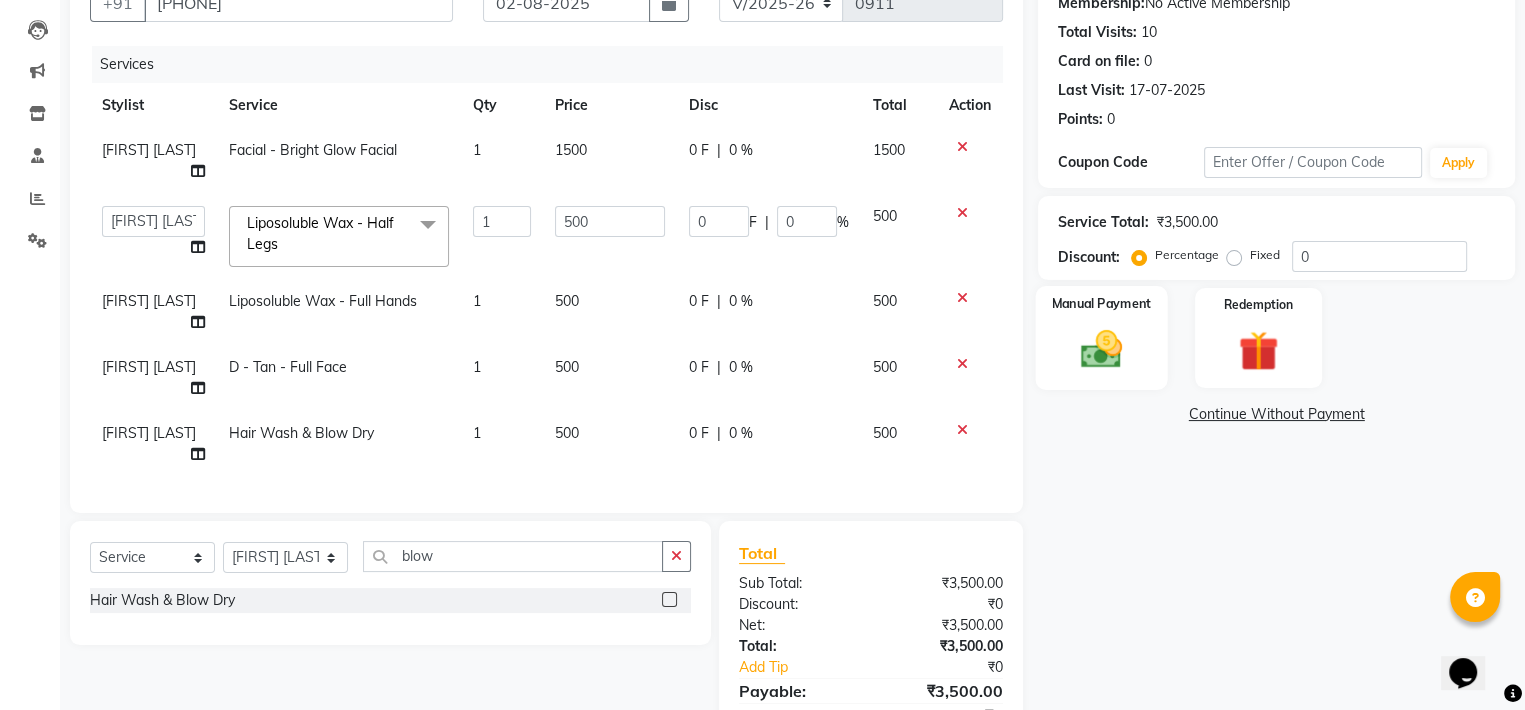 click 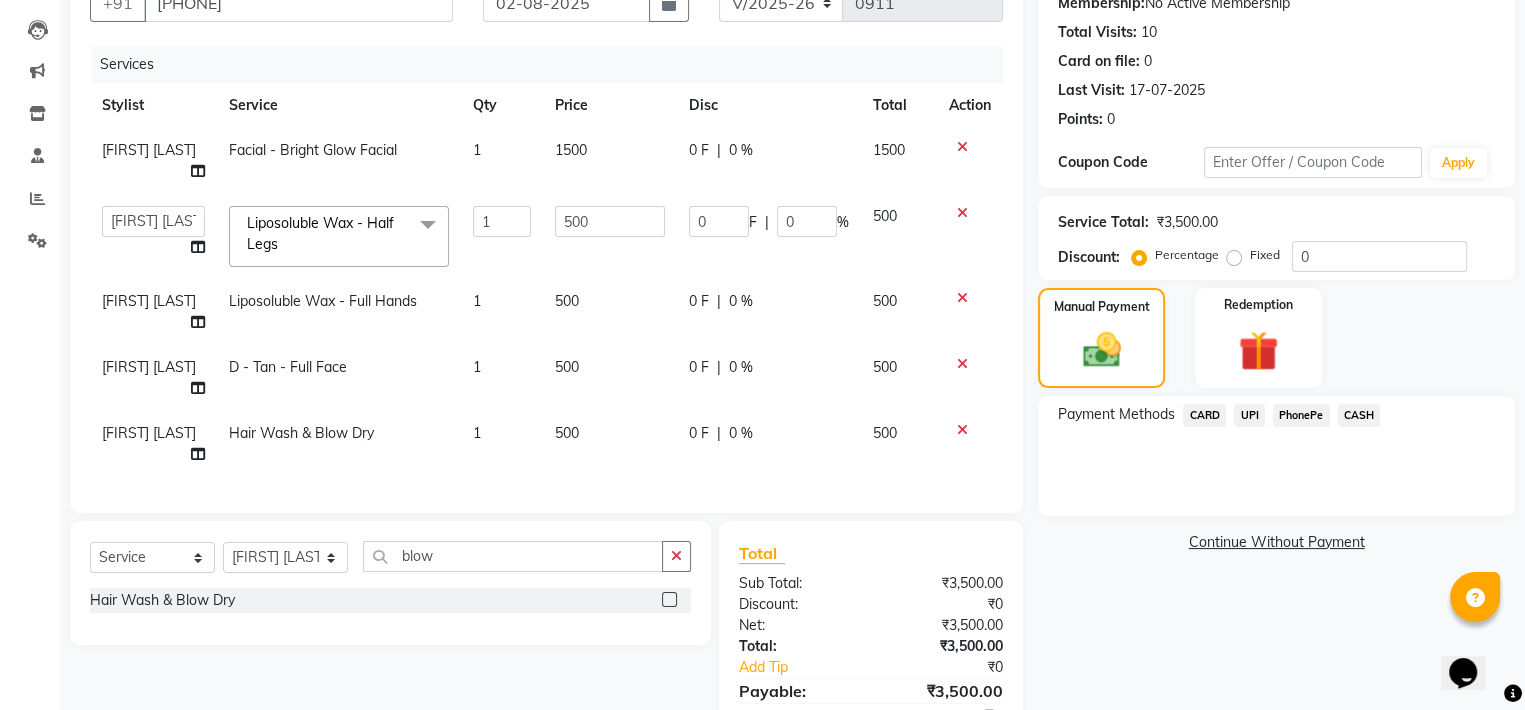 click on "CARD" 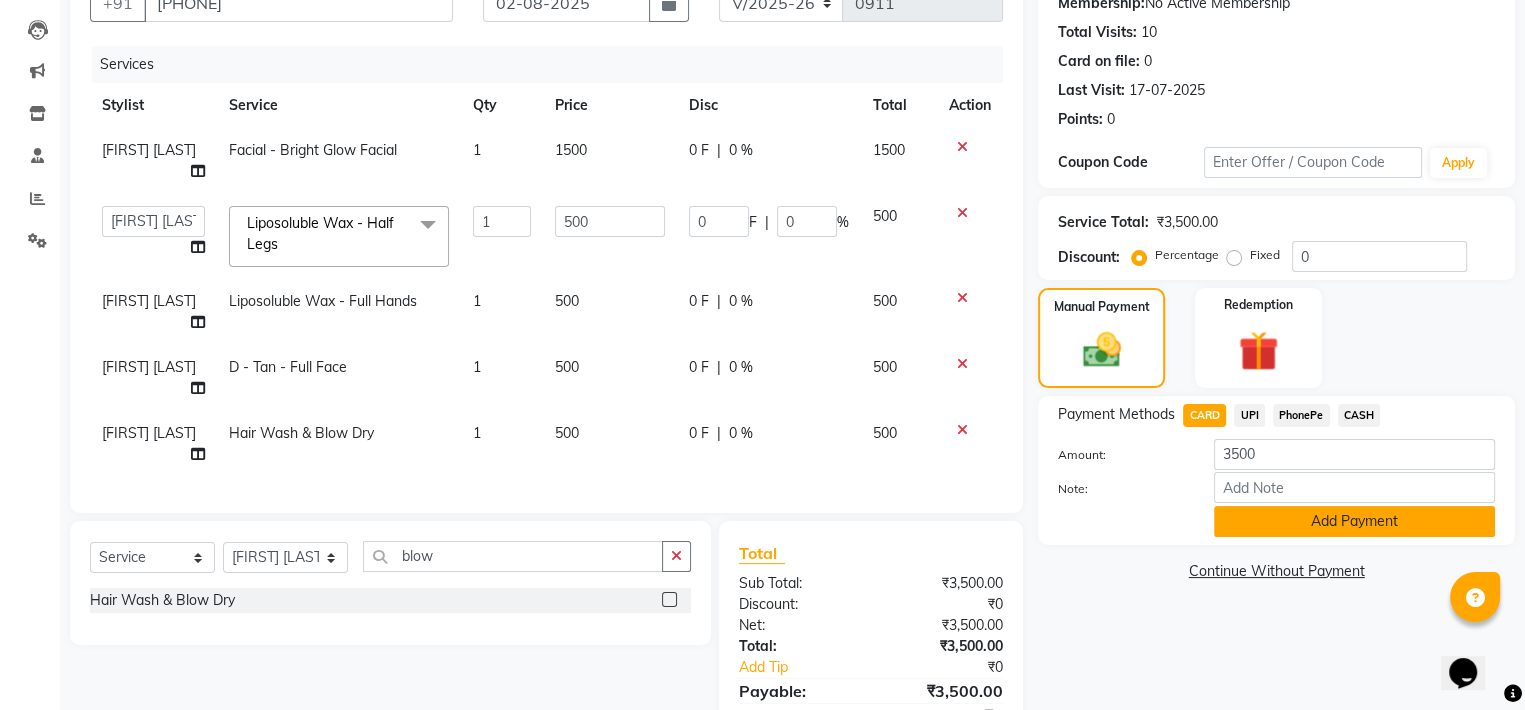 click on "Add Payment" 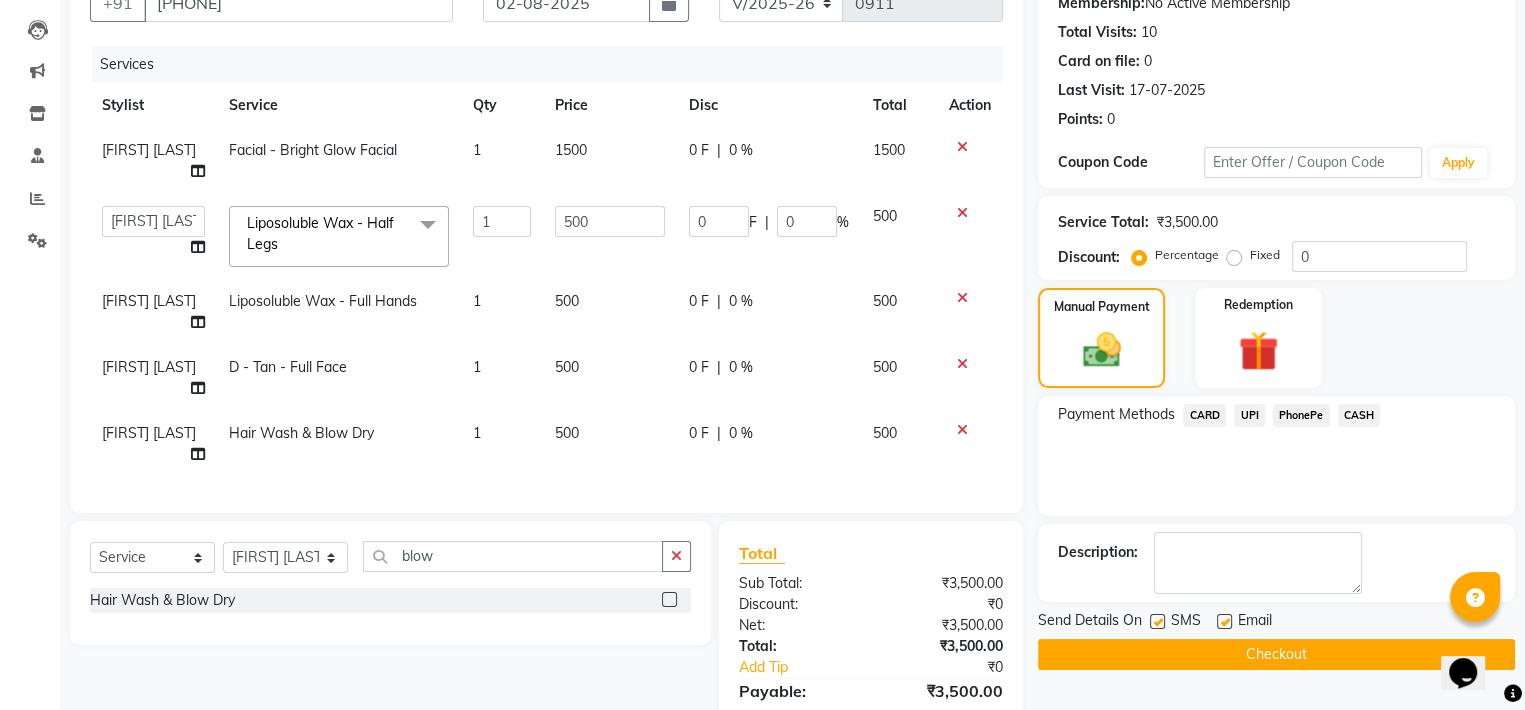 click on "Checkout" 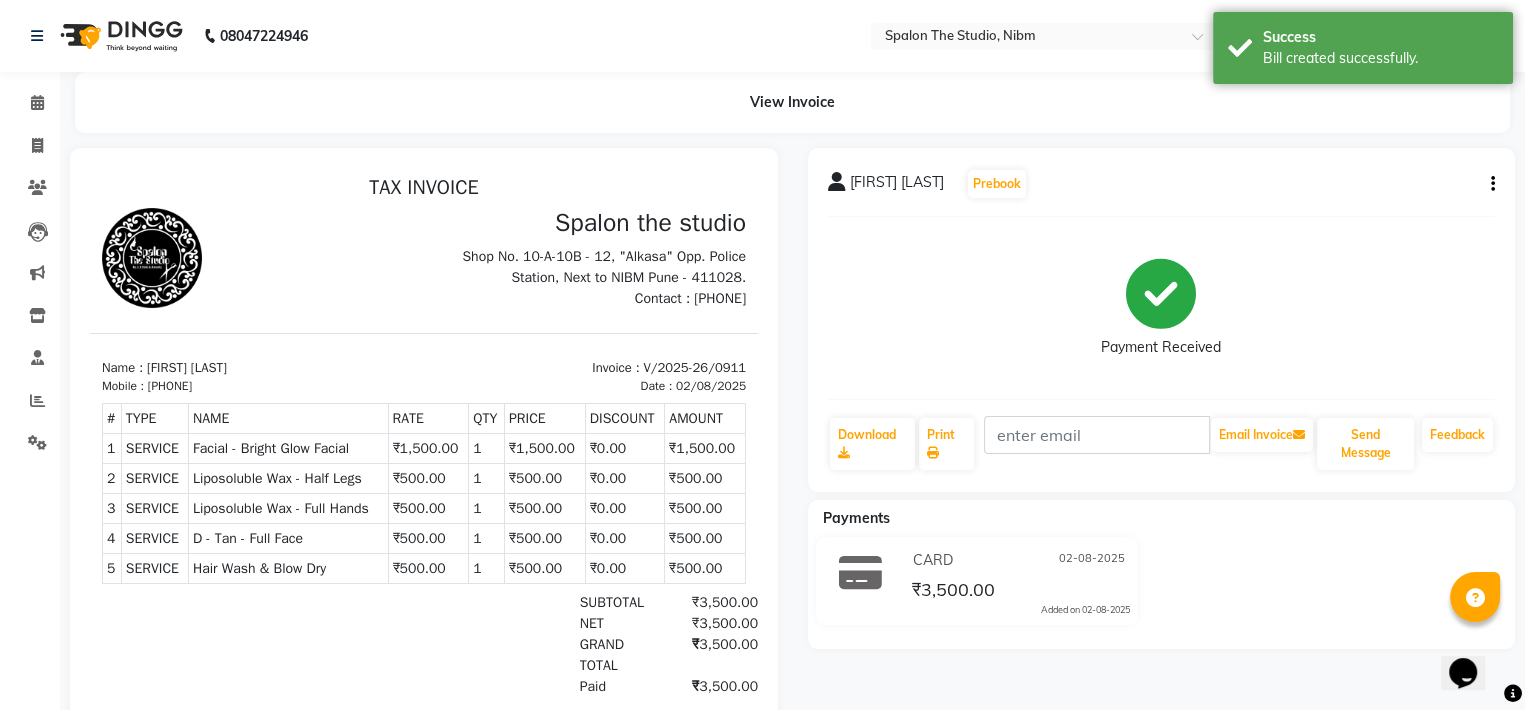 scroll, scrollTop: 0, scrollLeft: 0, axis: both 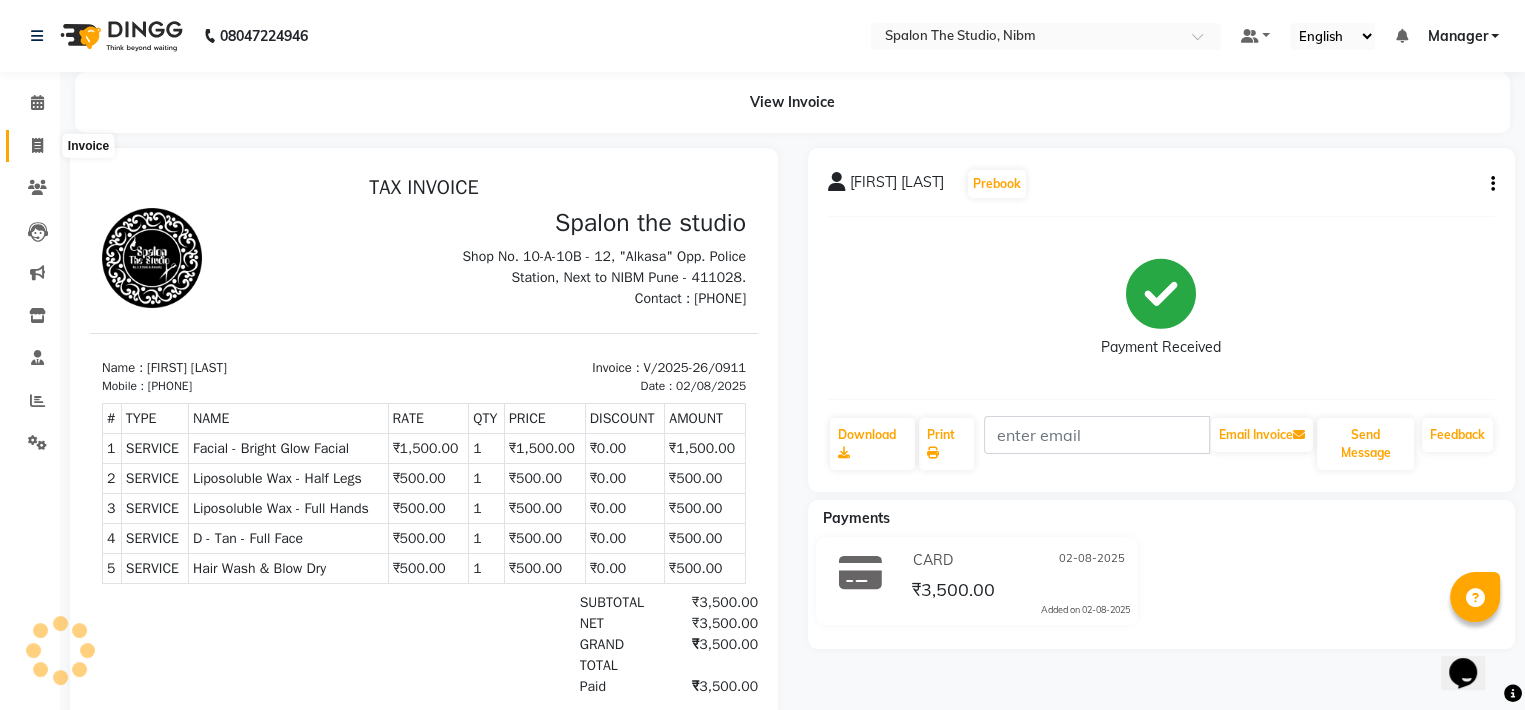 click 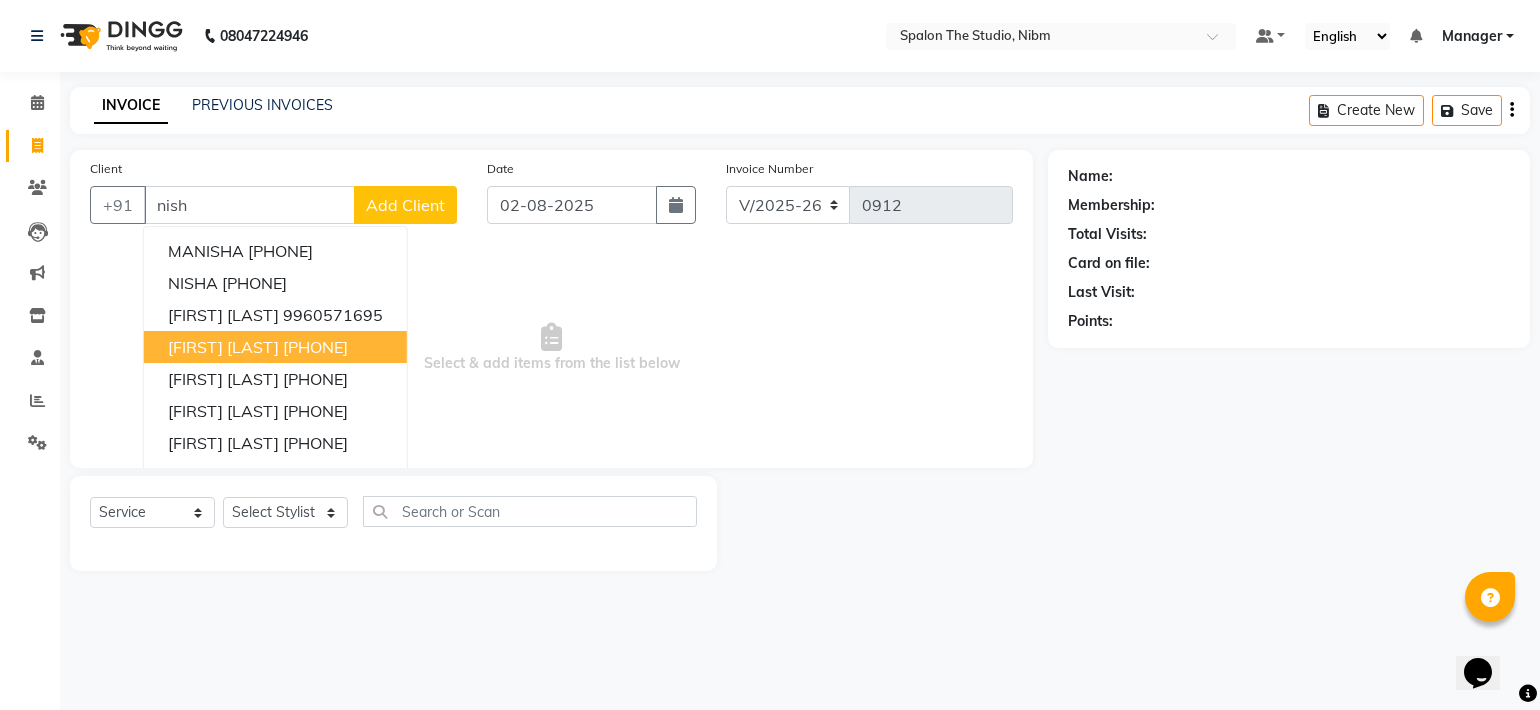click on "[FIRST] [LAST]" at bounding box center (223, 347) 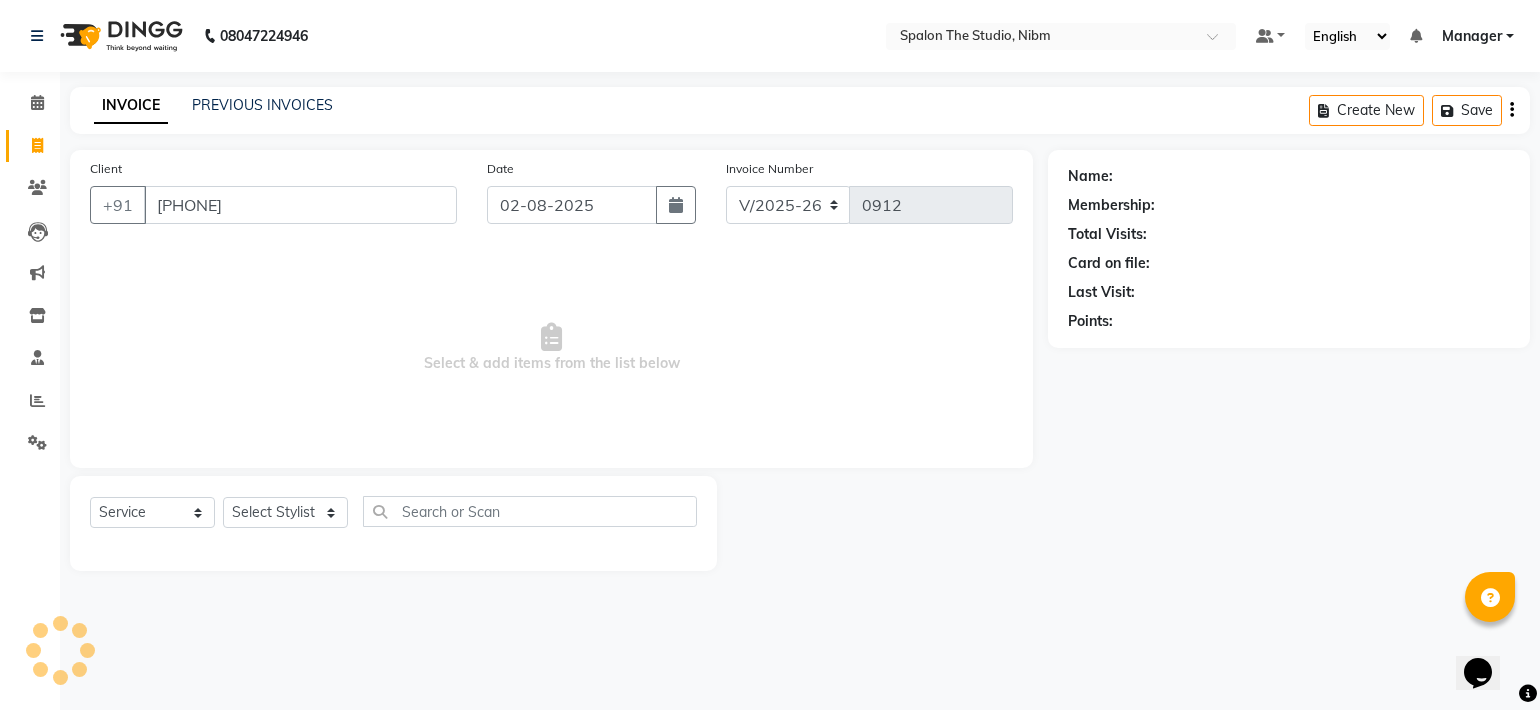 type on "[PHONE]" 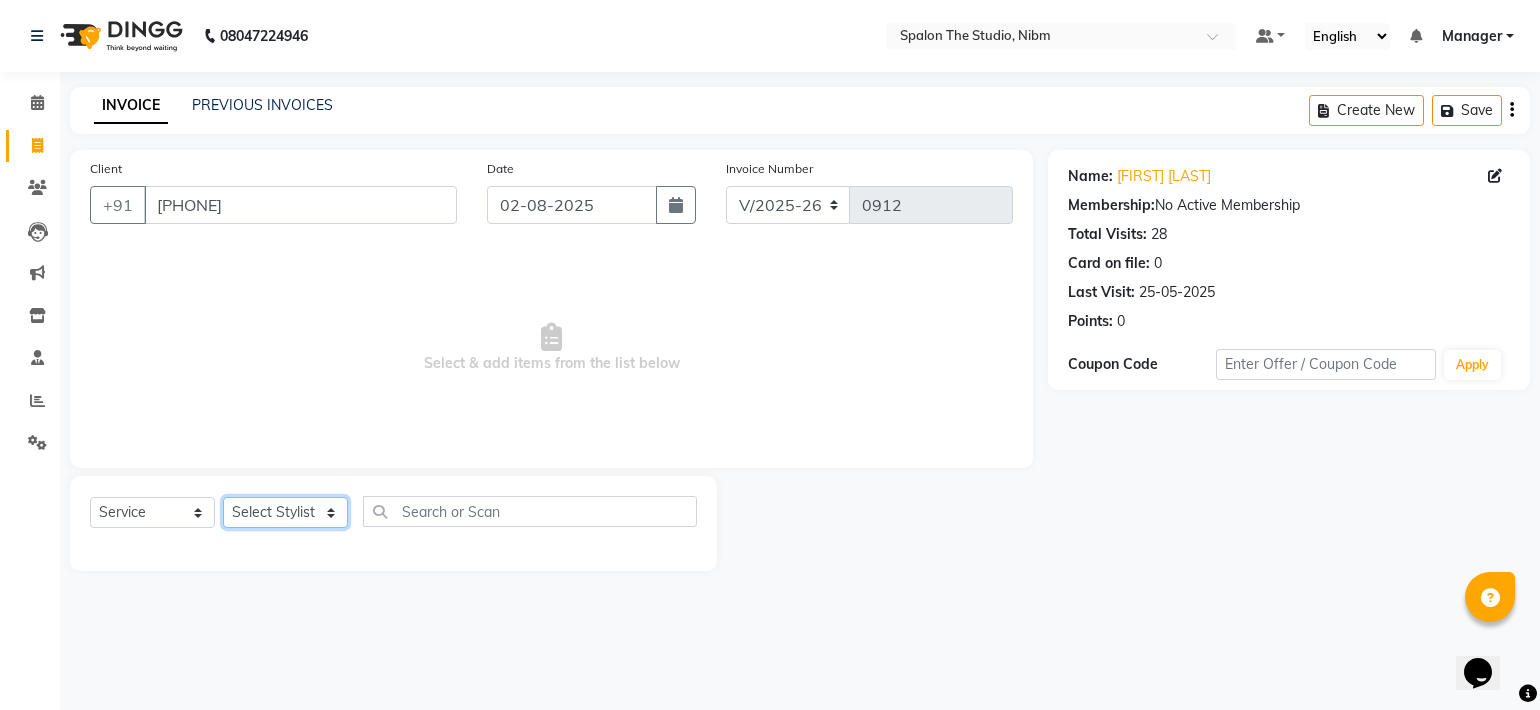 click on "Select Stylist AAYAT ARMAN Deepali Jadhav HUSSAIN ISHA LOKESH Manager PARVAZ Riya Shetty SANDHYA SAURABH SUMIT SWARAJ SUNAR" 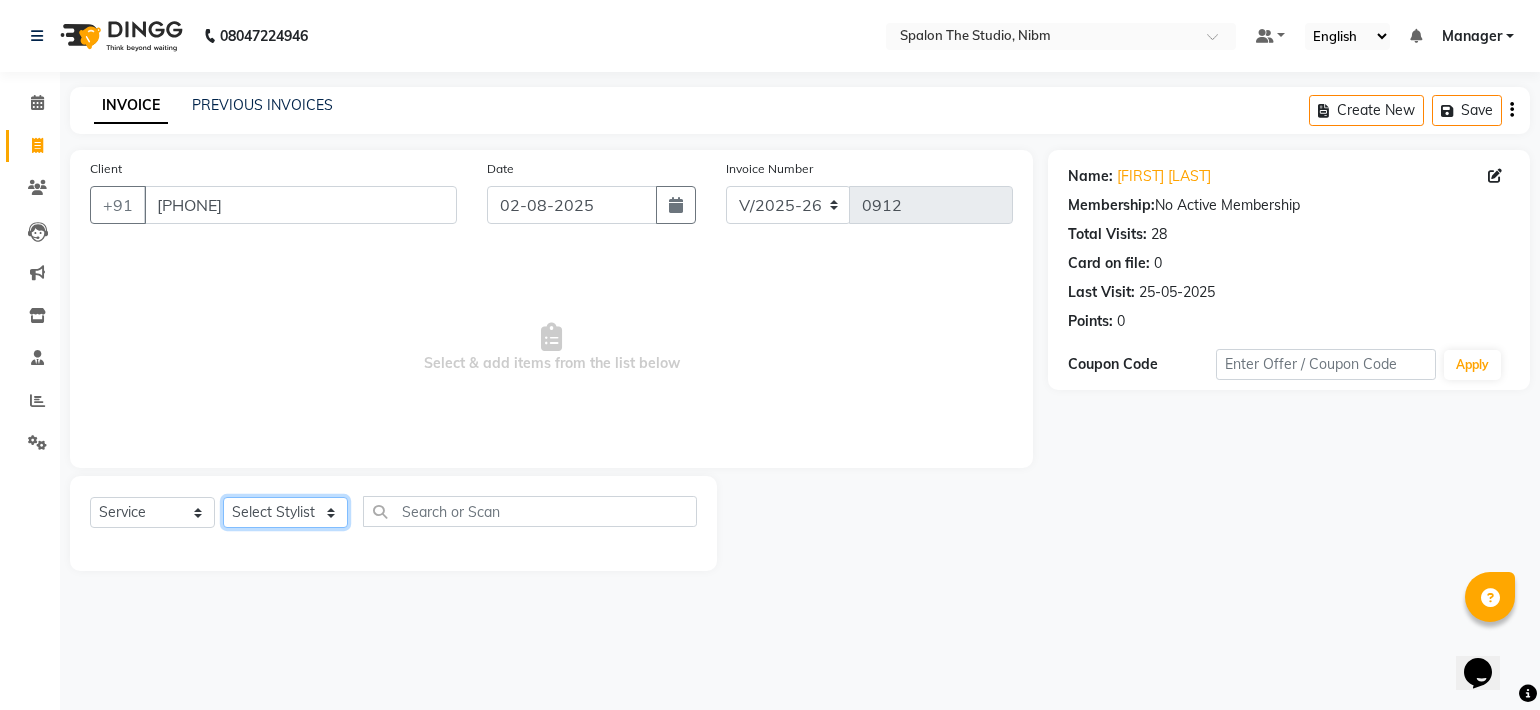 select on "84259" 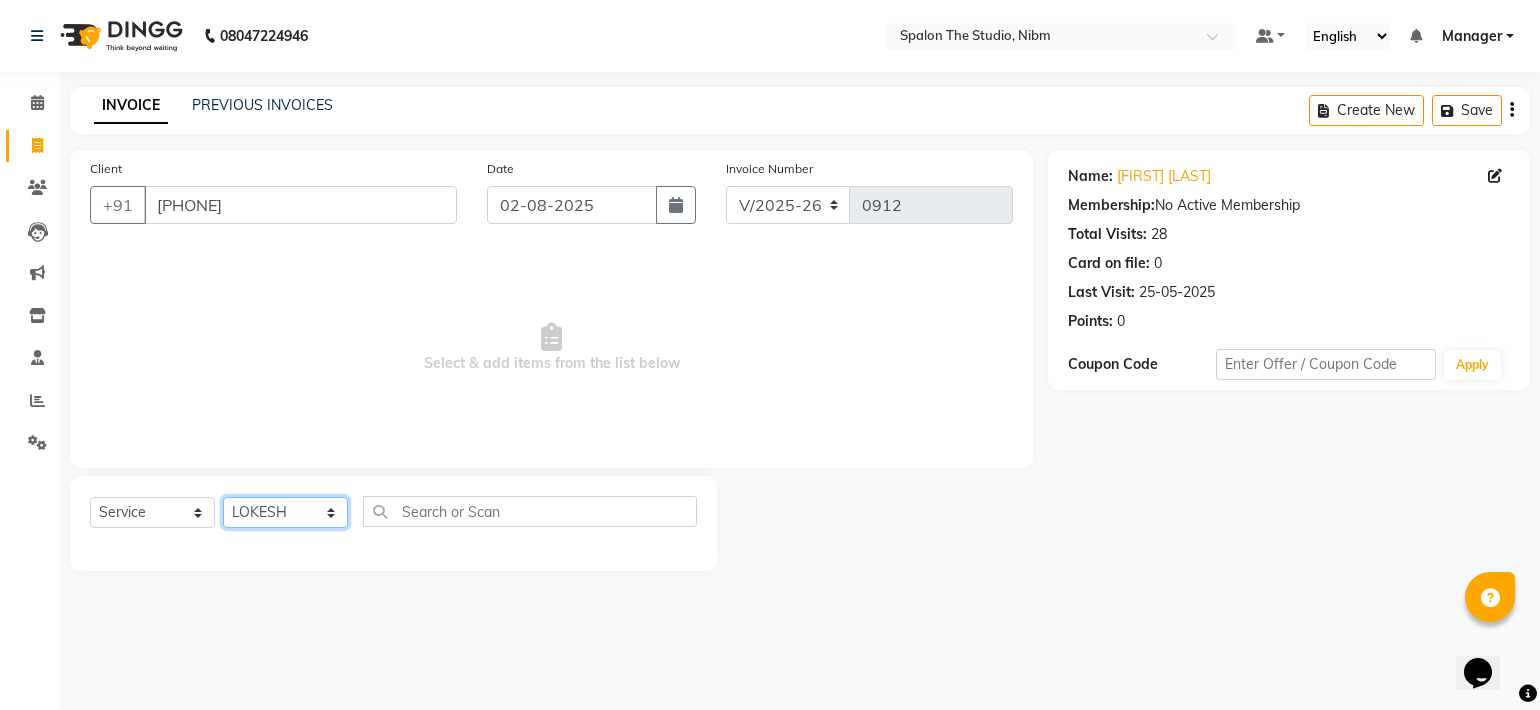 click on "Select Stylist AAYAT ARMAN Deepali Jadhav HUSSAIN ISHA LOKESH Manager PARVAZ Riya Shetty SANDHYA SAURABH SUMIT SWARAJ SUNAR" 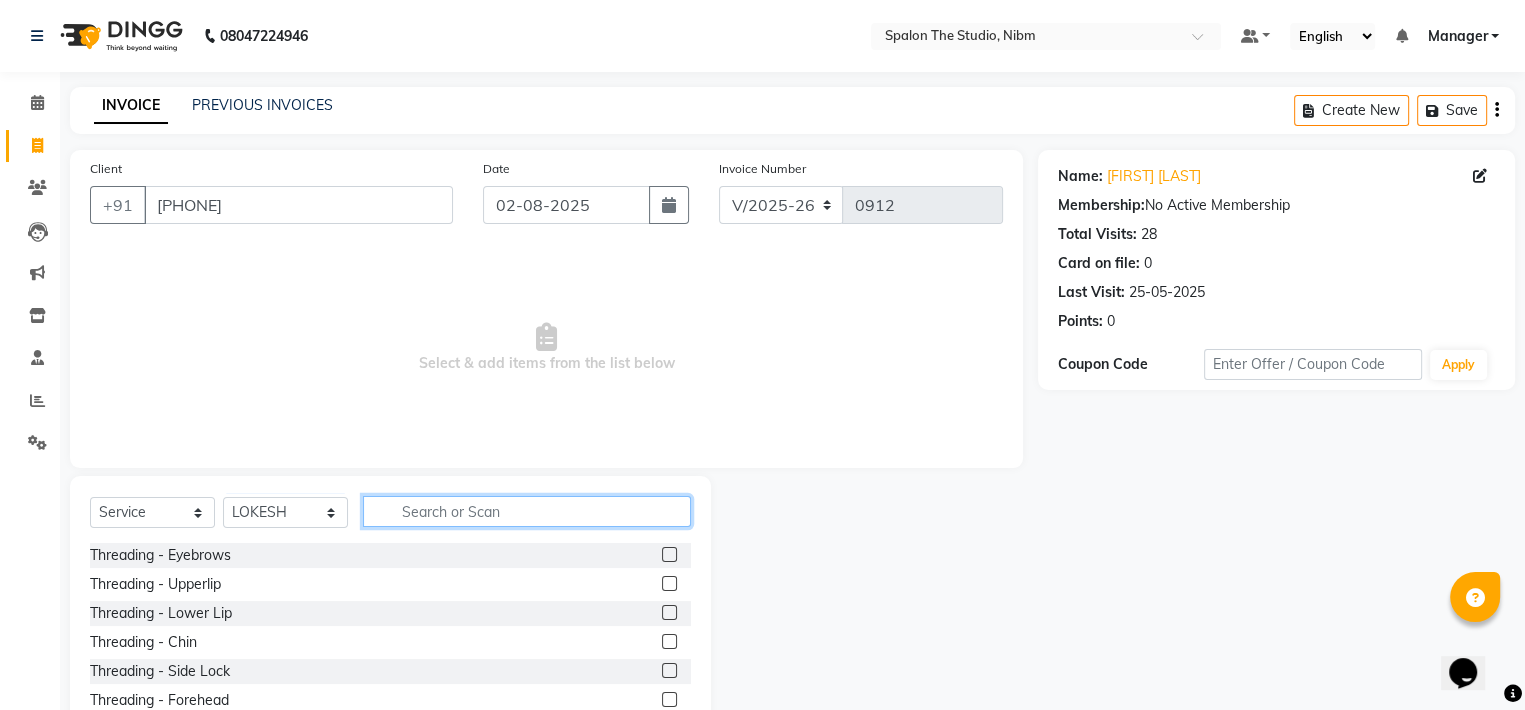 click 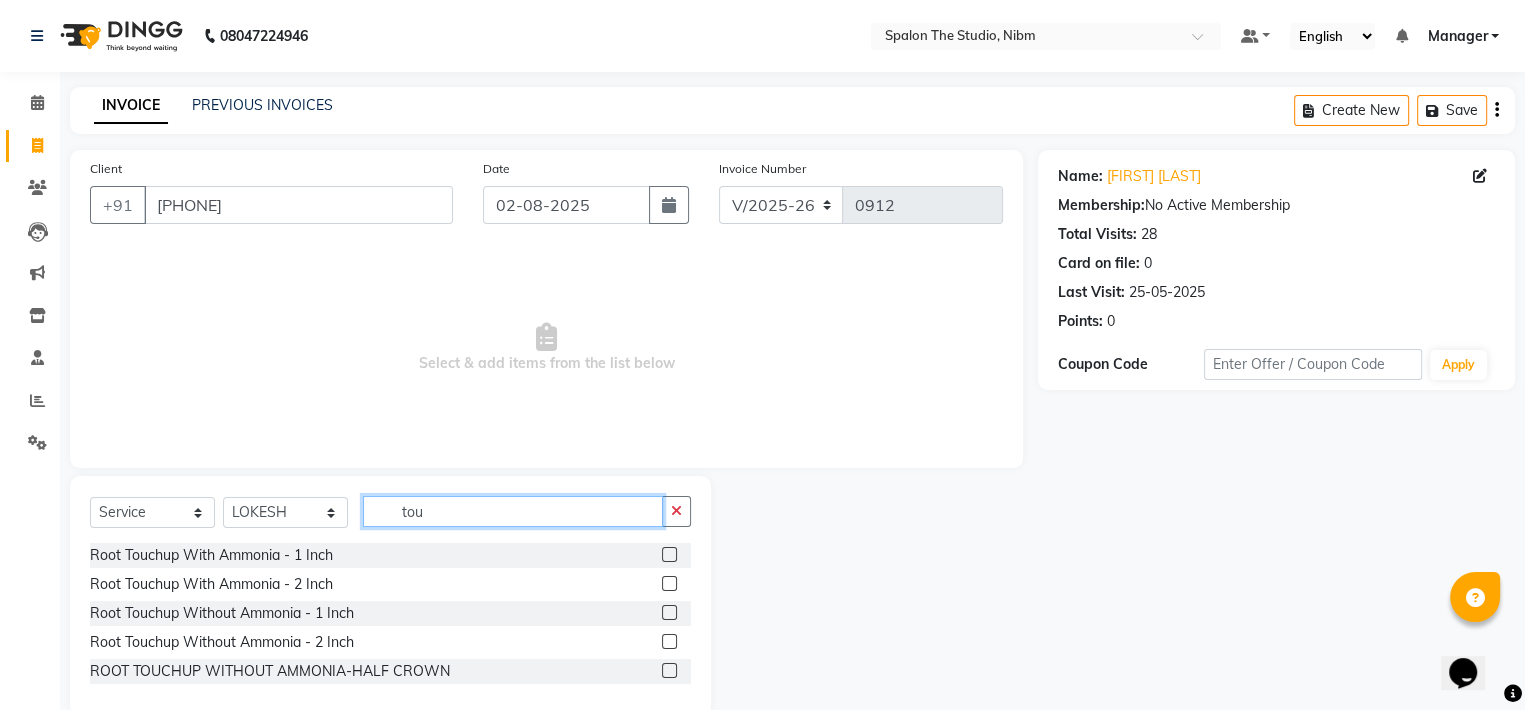 type on "tou" 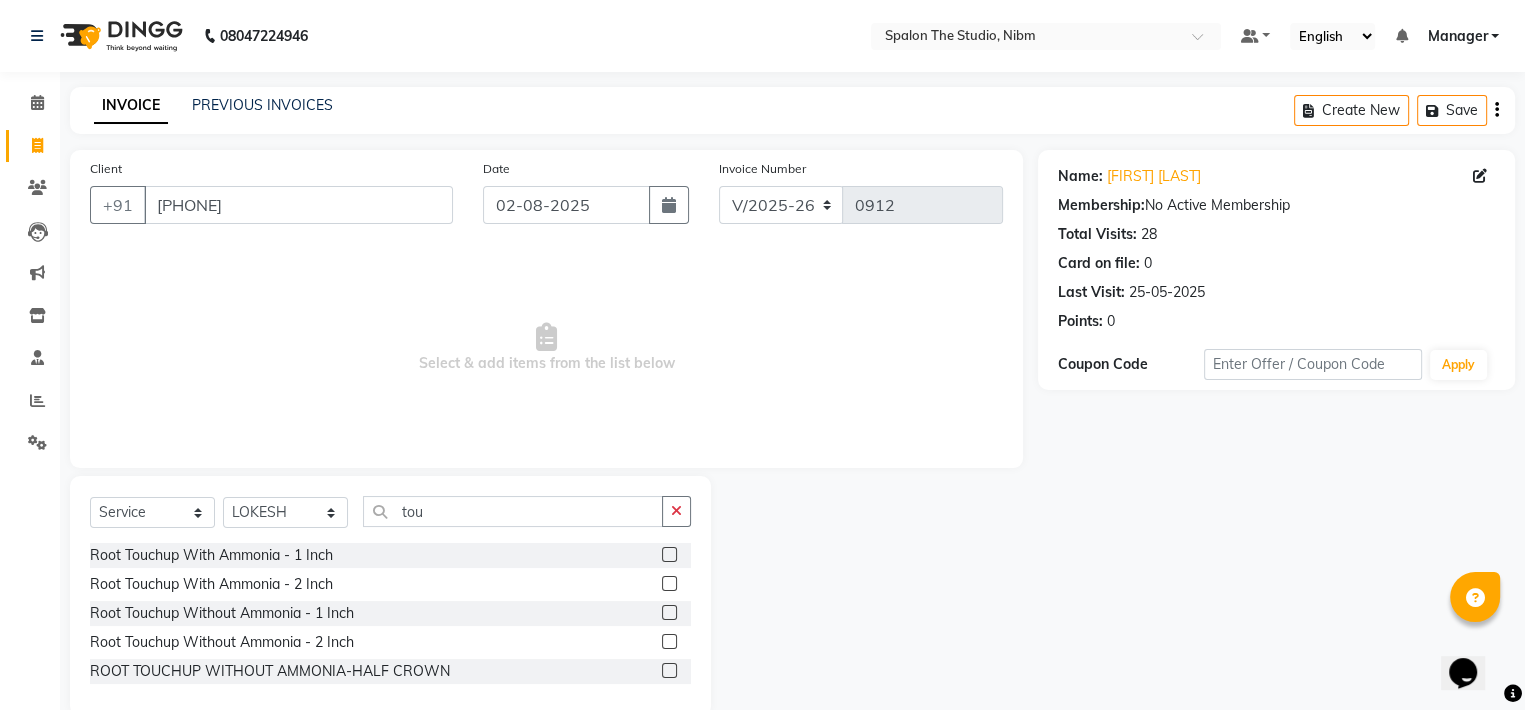 click 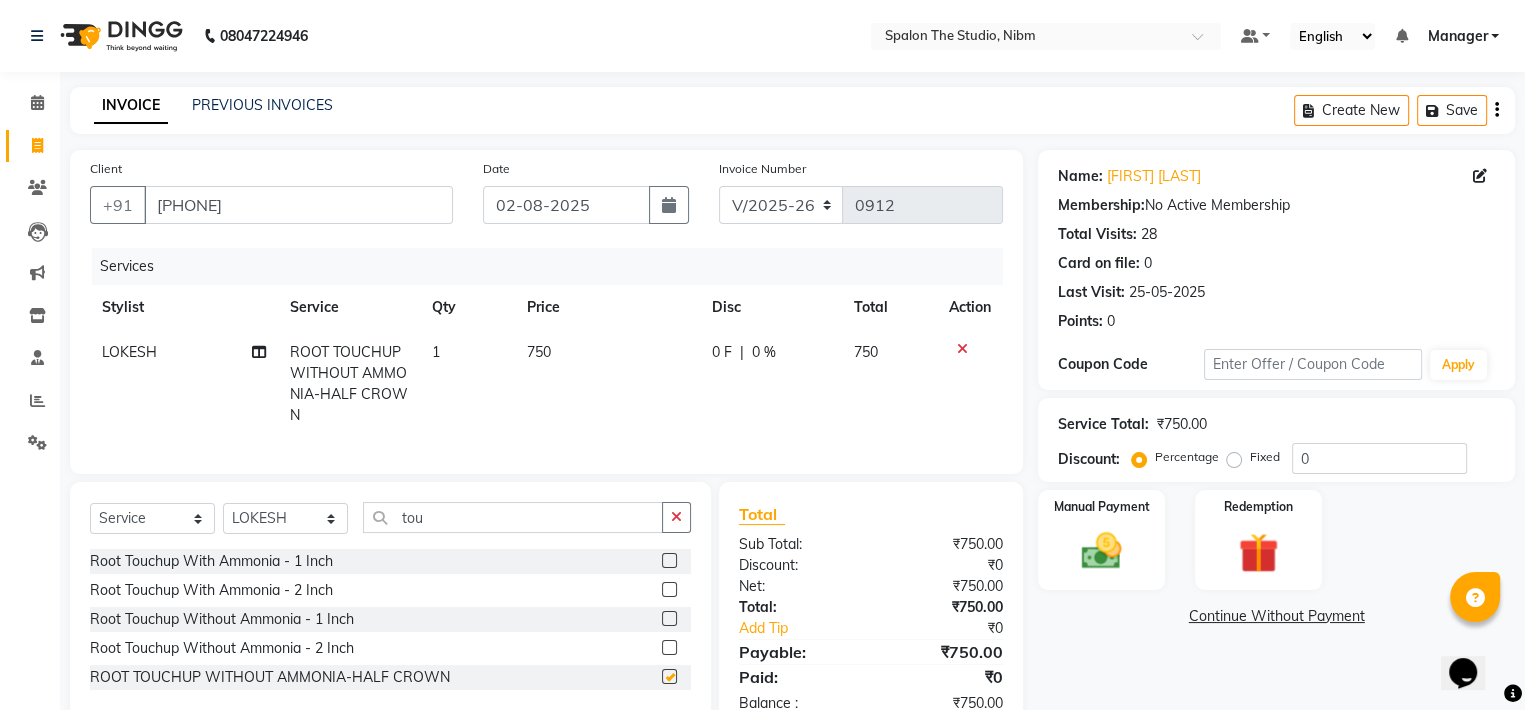 checkbox on "false" 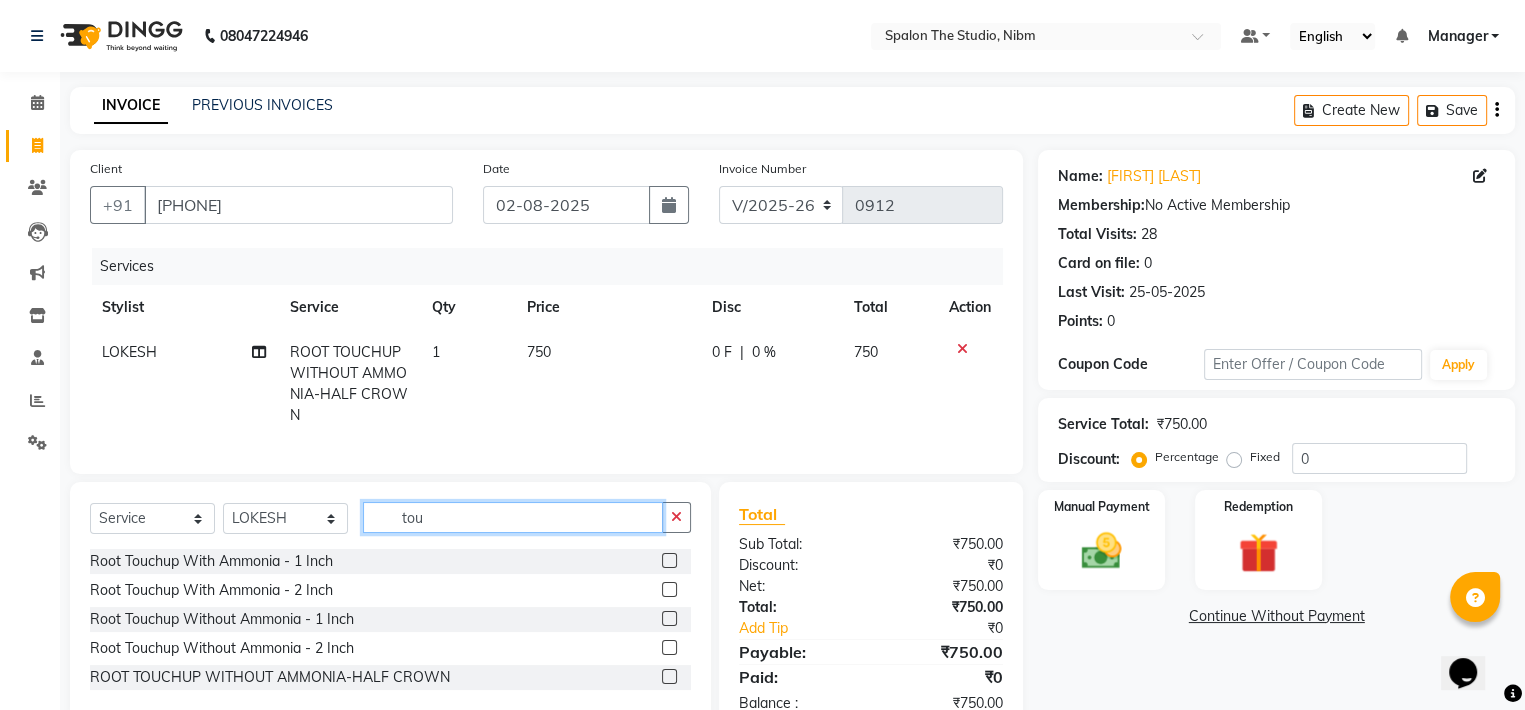 click on "tou" 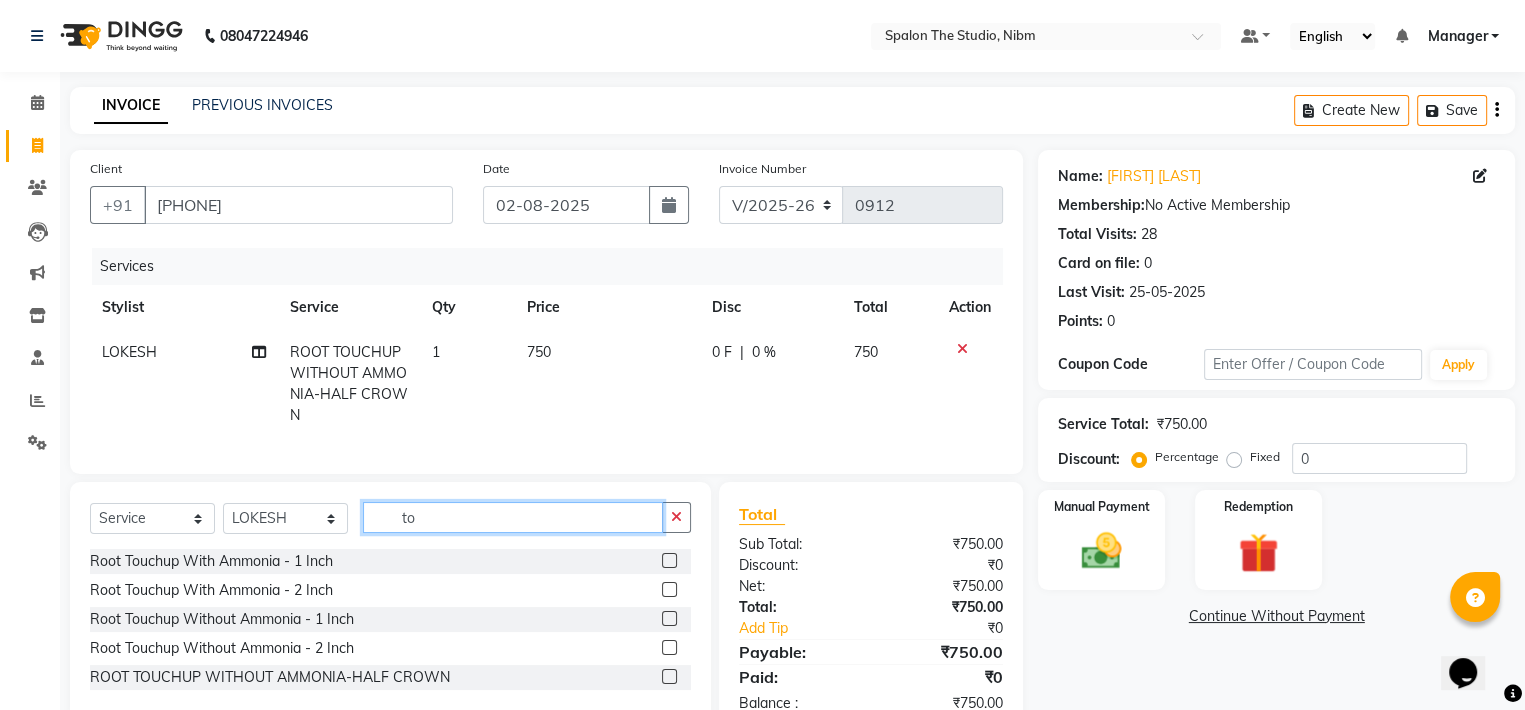 type on "t" 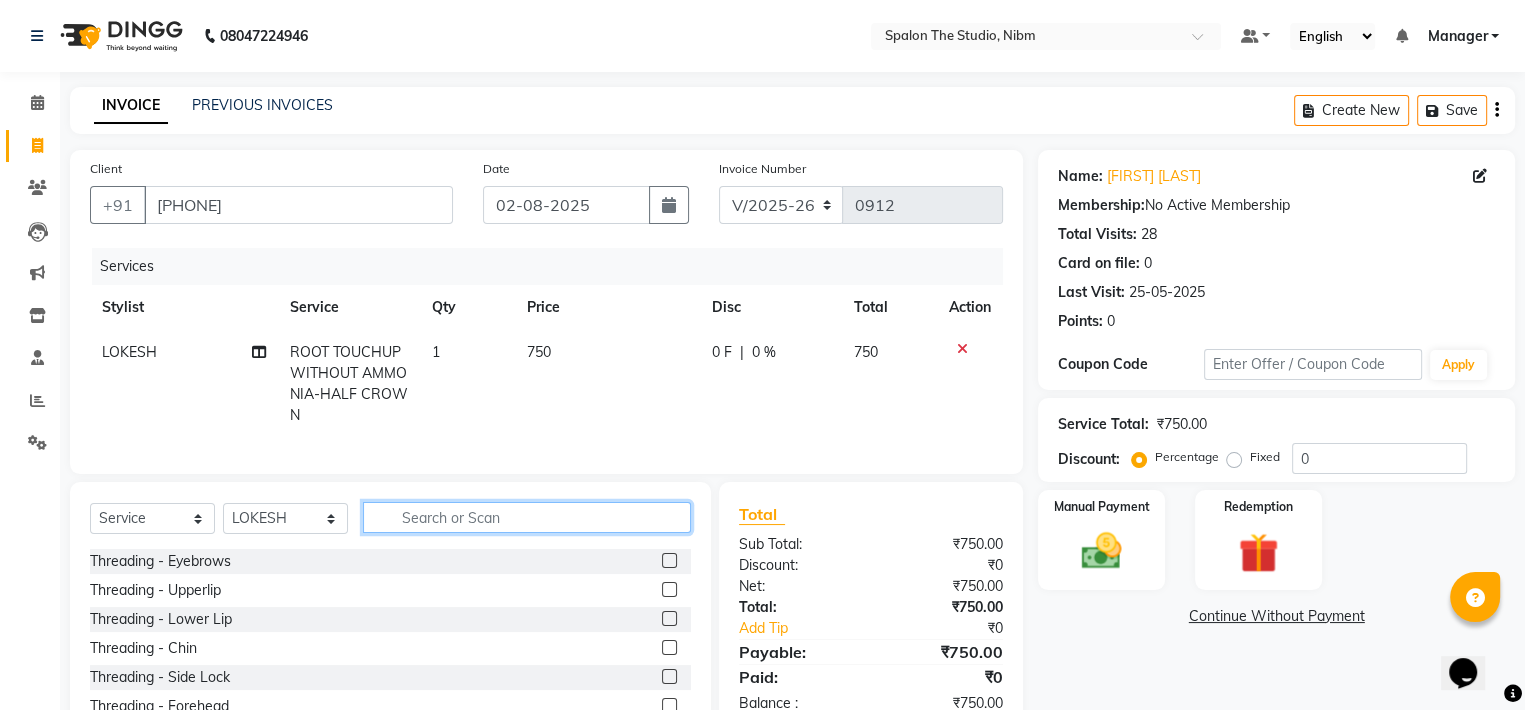 type 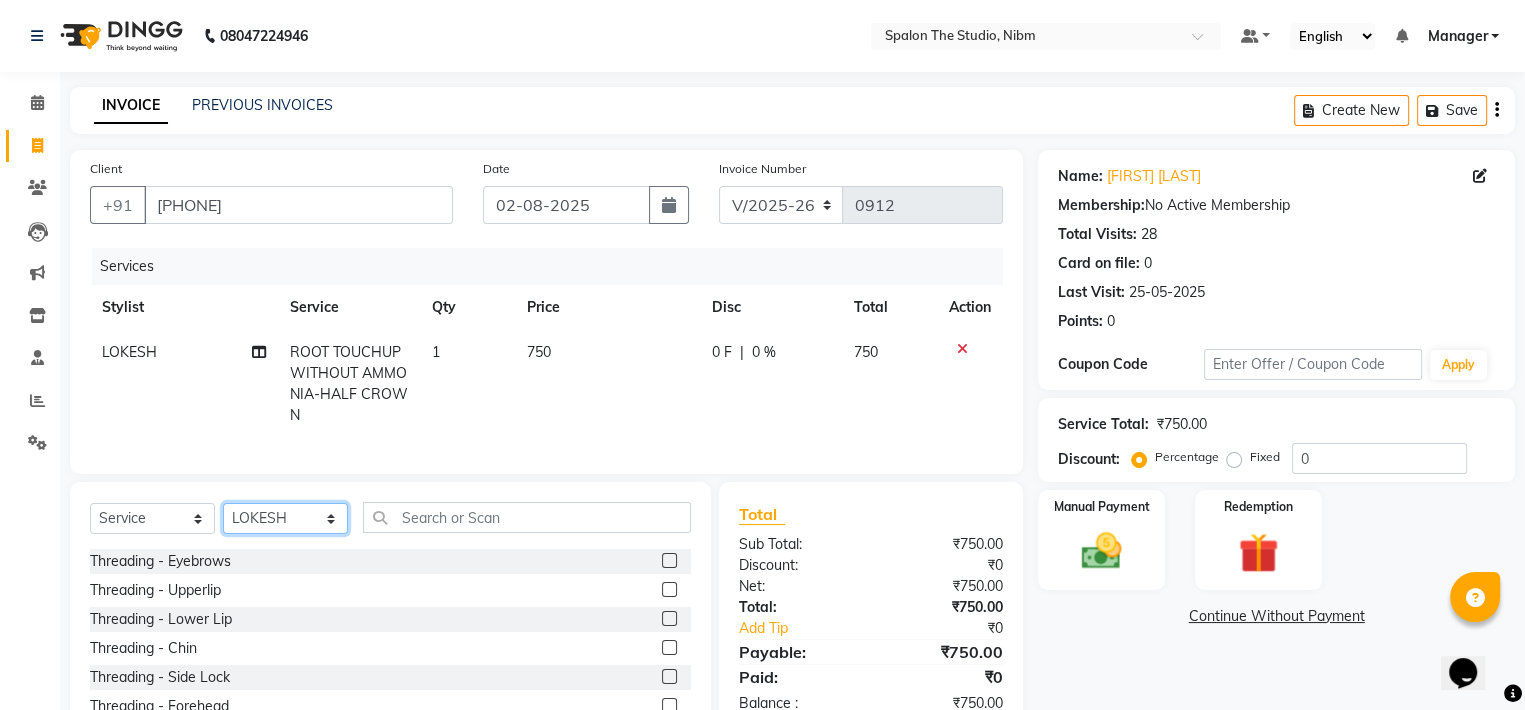 click on "Select Stylist AAYAT ARMAN Deepali Jadhav HUSSAIN ISHA LOKESH Manager PARVAZ Riya Shetty SANDHYA SAURABH SUMIT SWARAJ SUNAR" 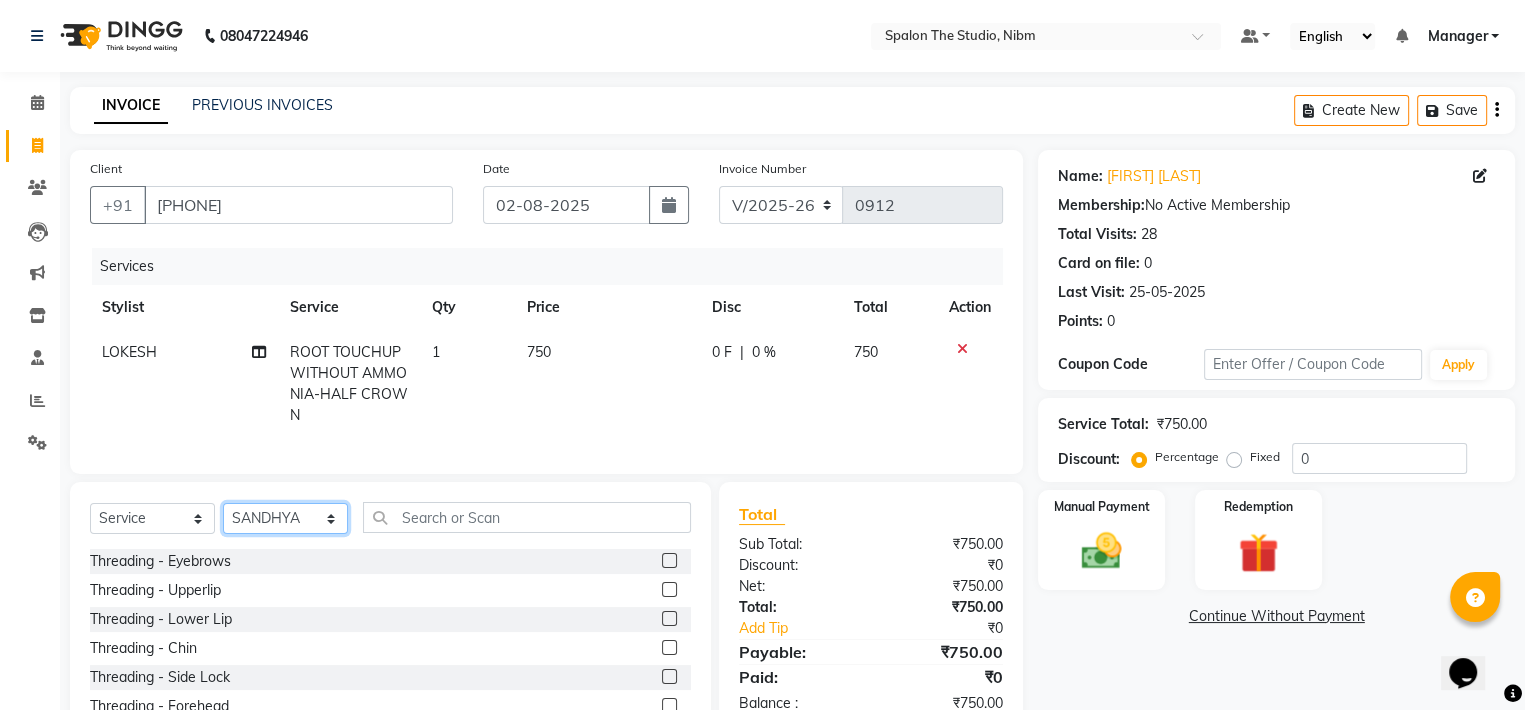 click on "Select Stylist AAYAT ARMAN Deepali Jadhav HUSSAIN ISHA LOKESH Manager PARVAZ Riya Shetty SANDHYA SAURABH SUMIT SWARAJ SUNAR" 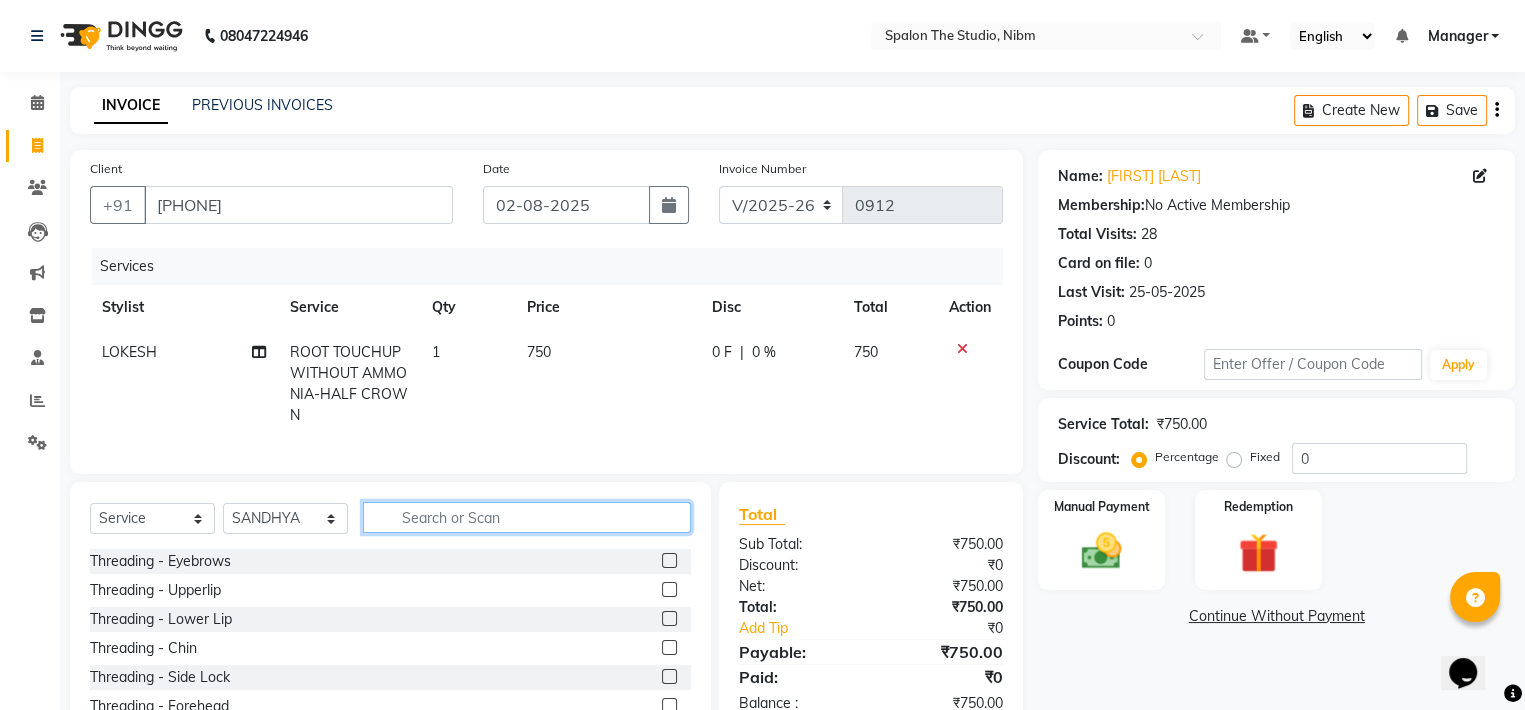click 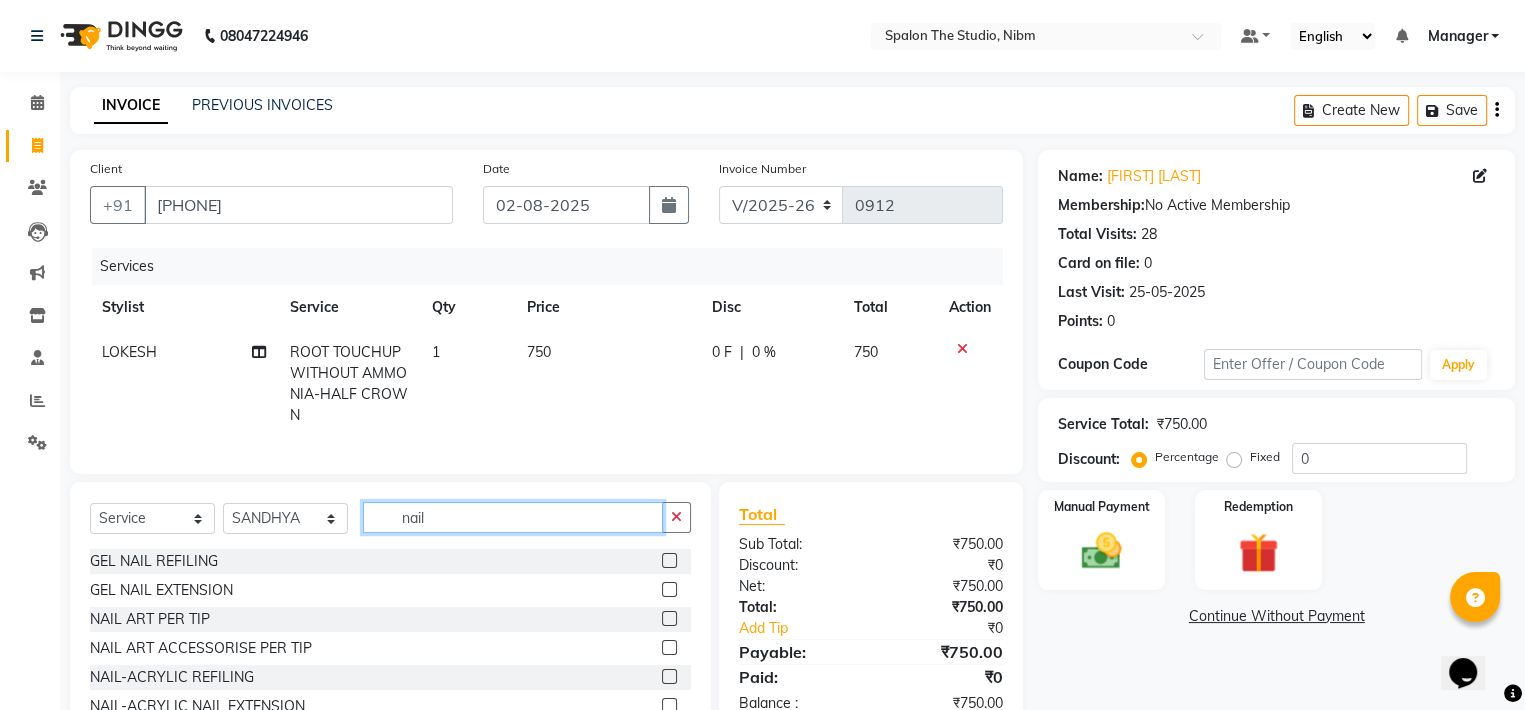 type on "nail" 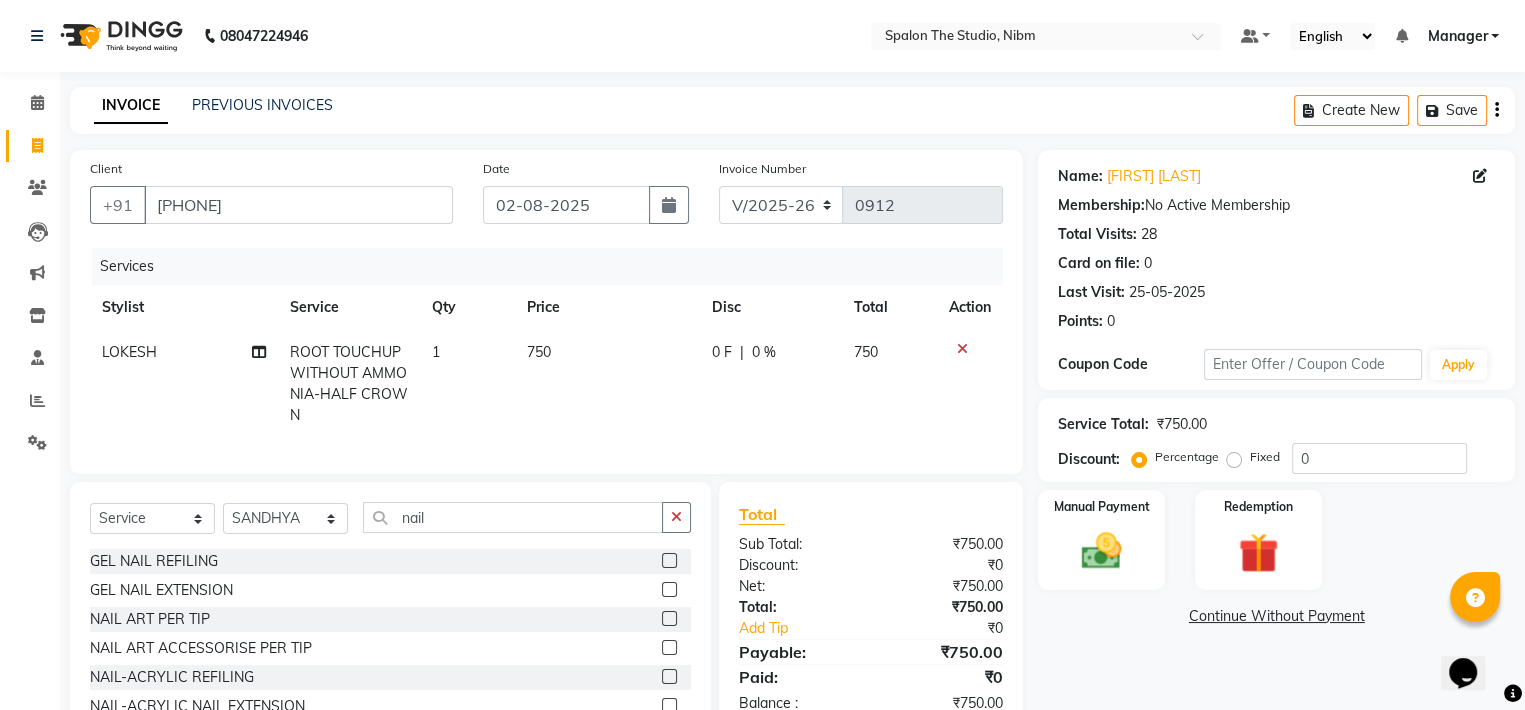 click 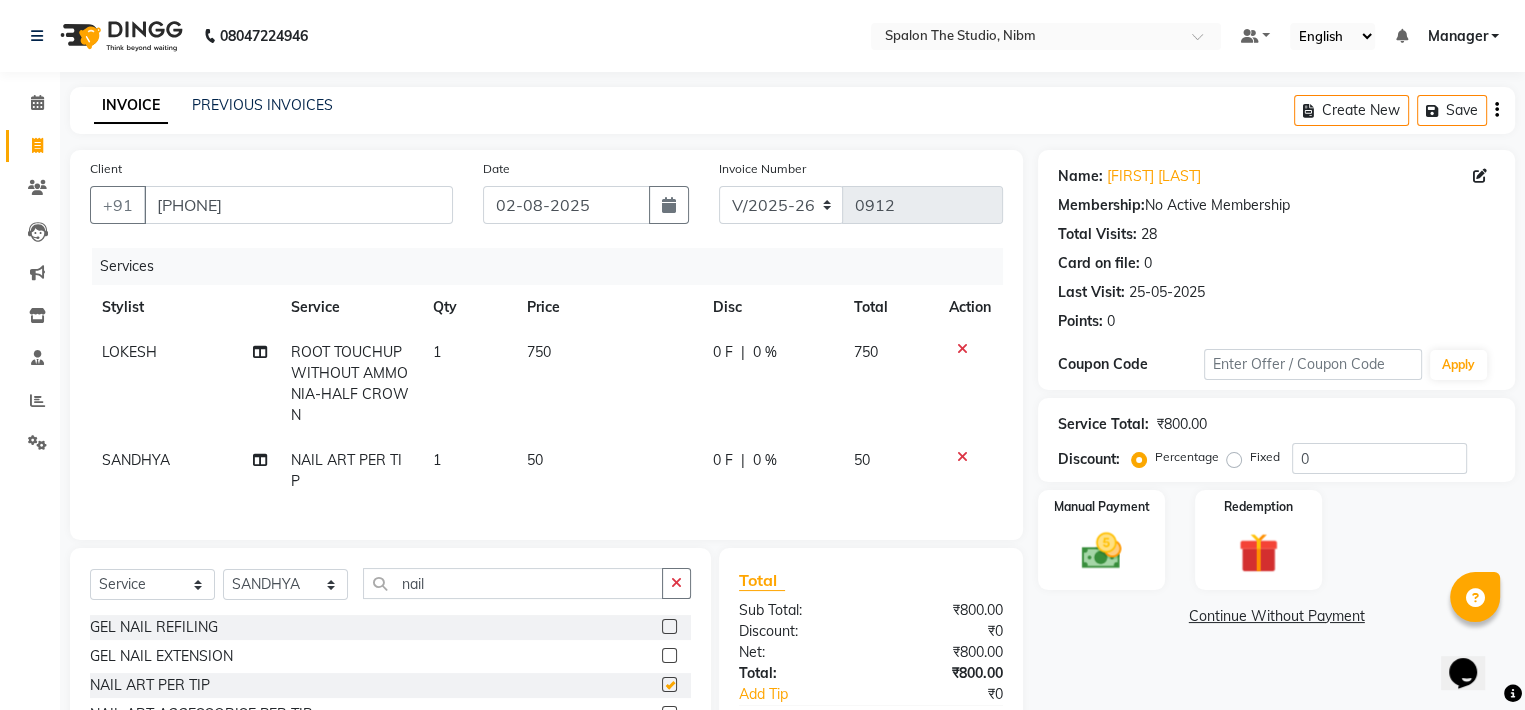 checkbox on "false" 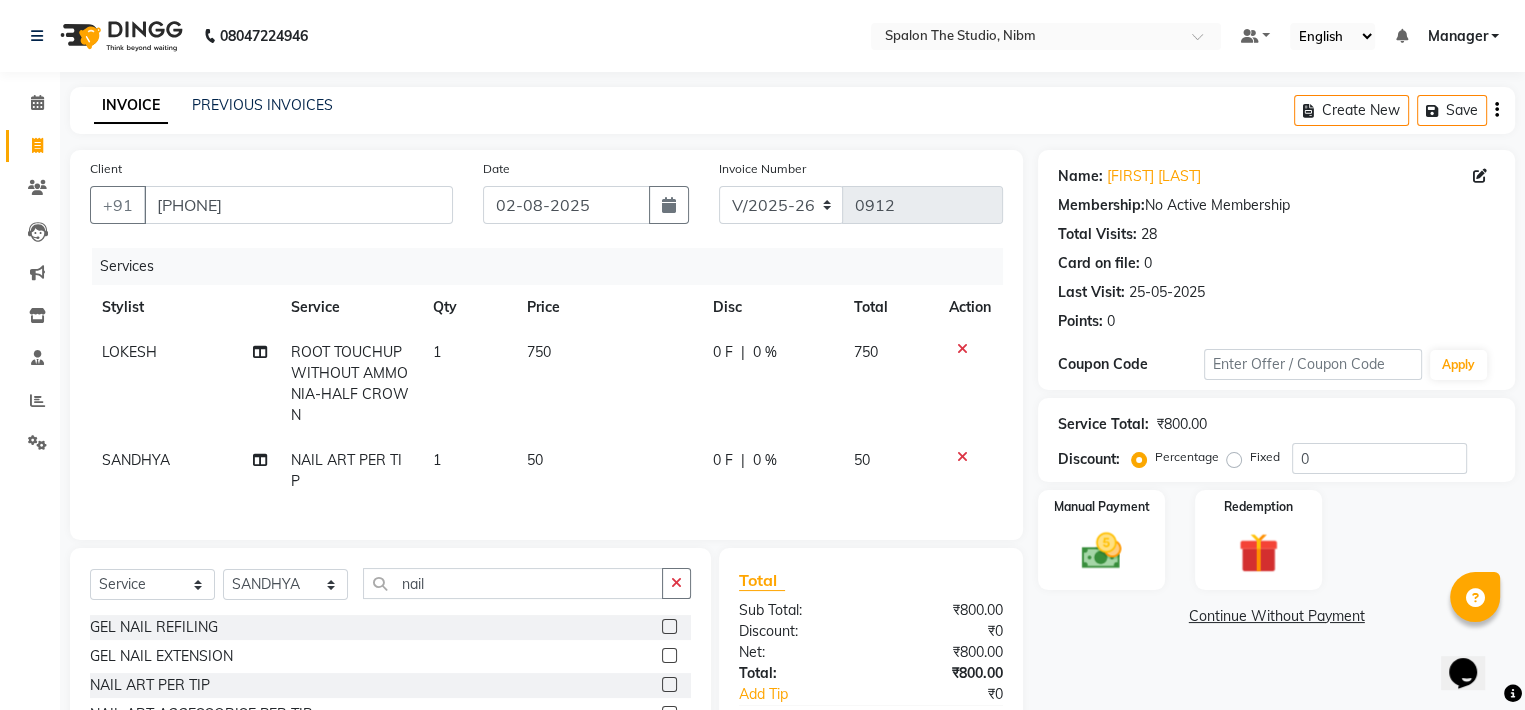 click on "50" 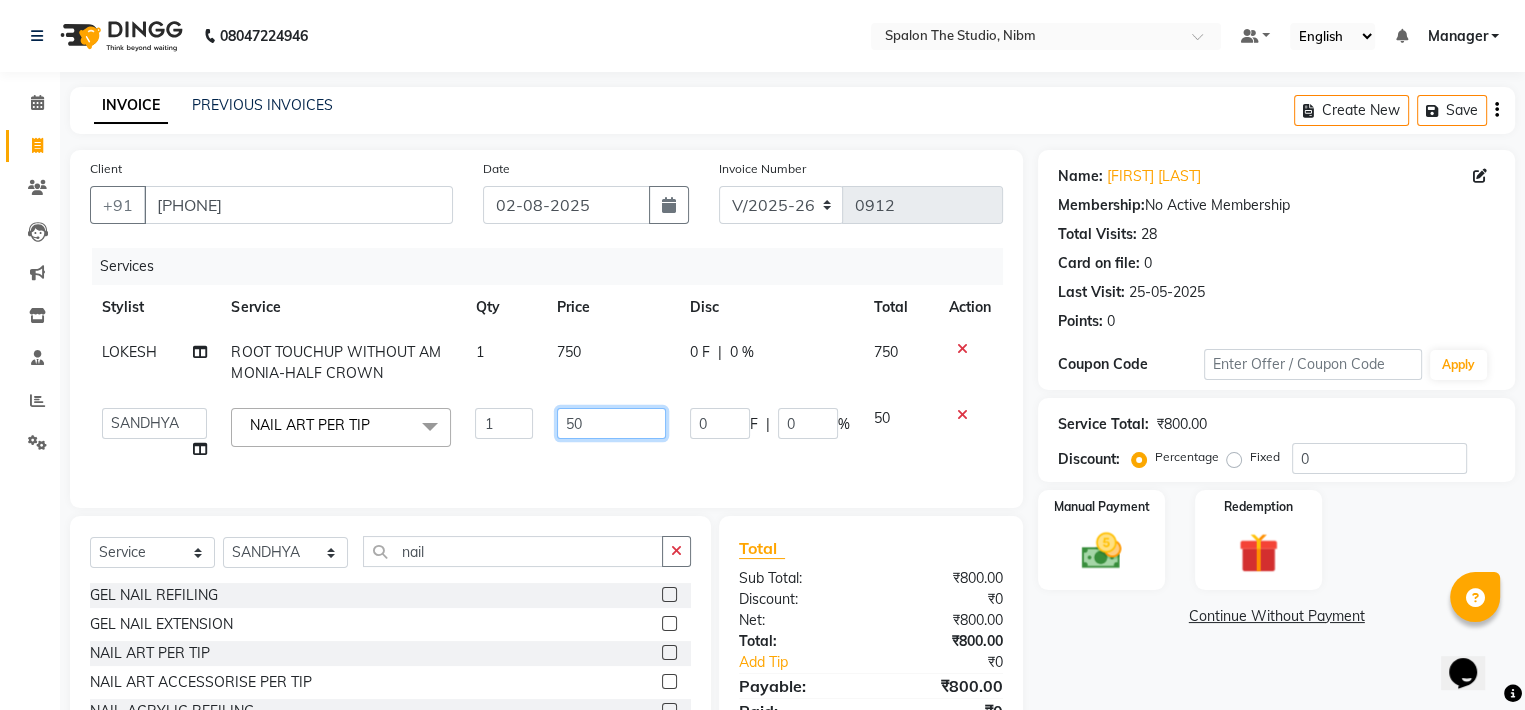 click on "50" 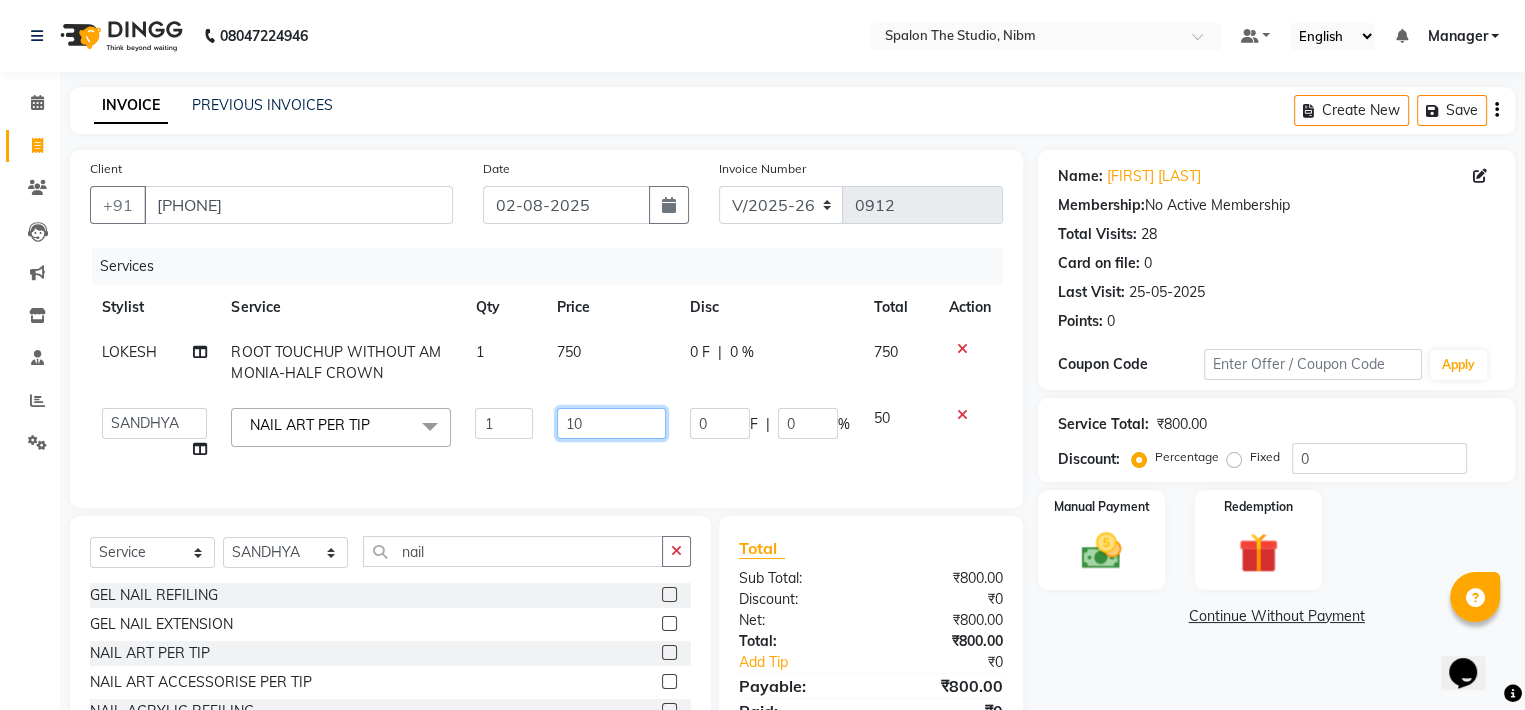 type on "100" 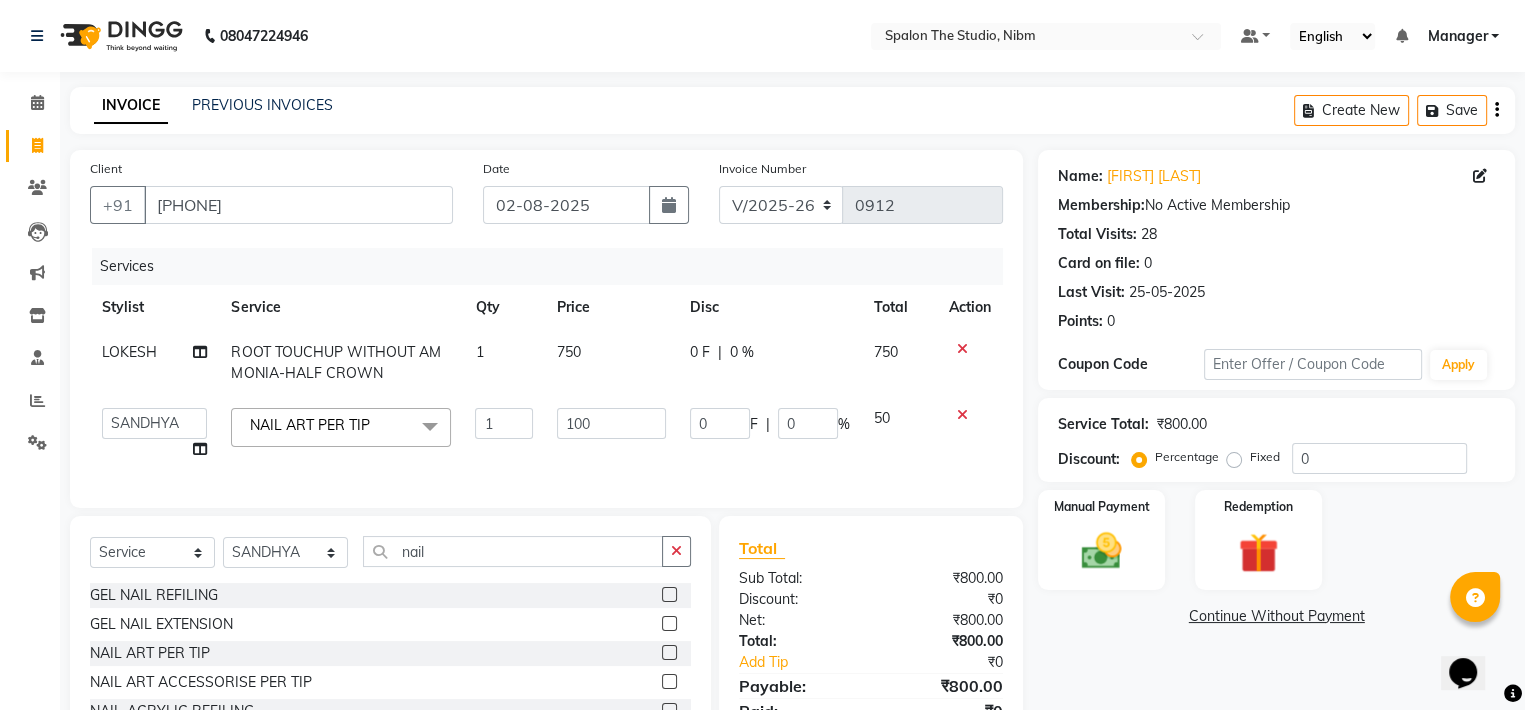 click on "750" 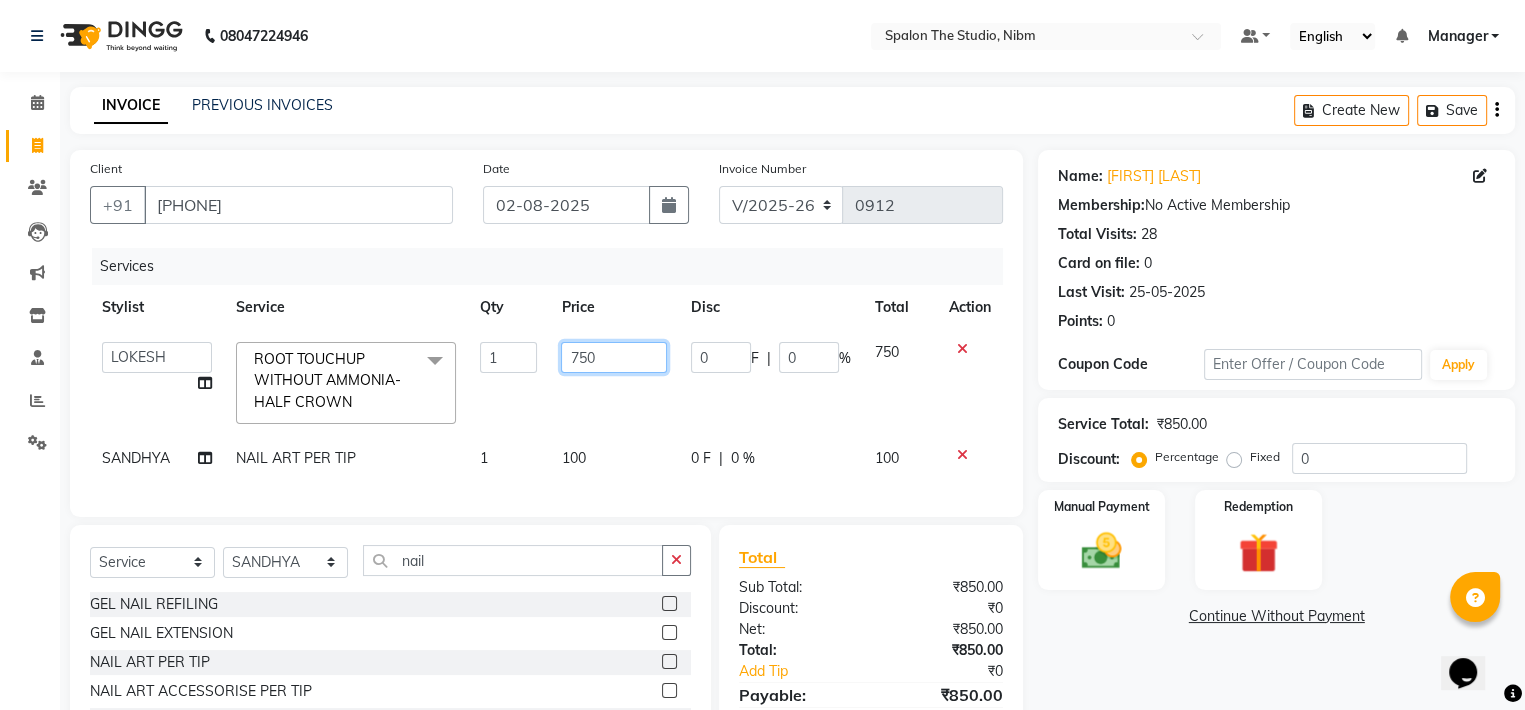 click on "750" 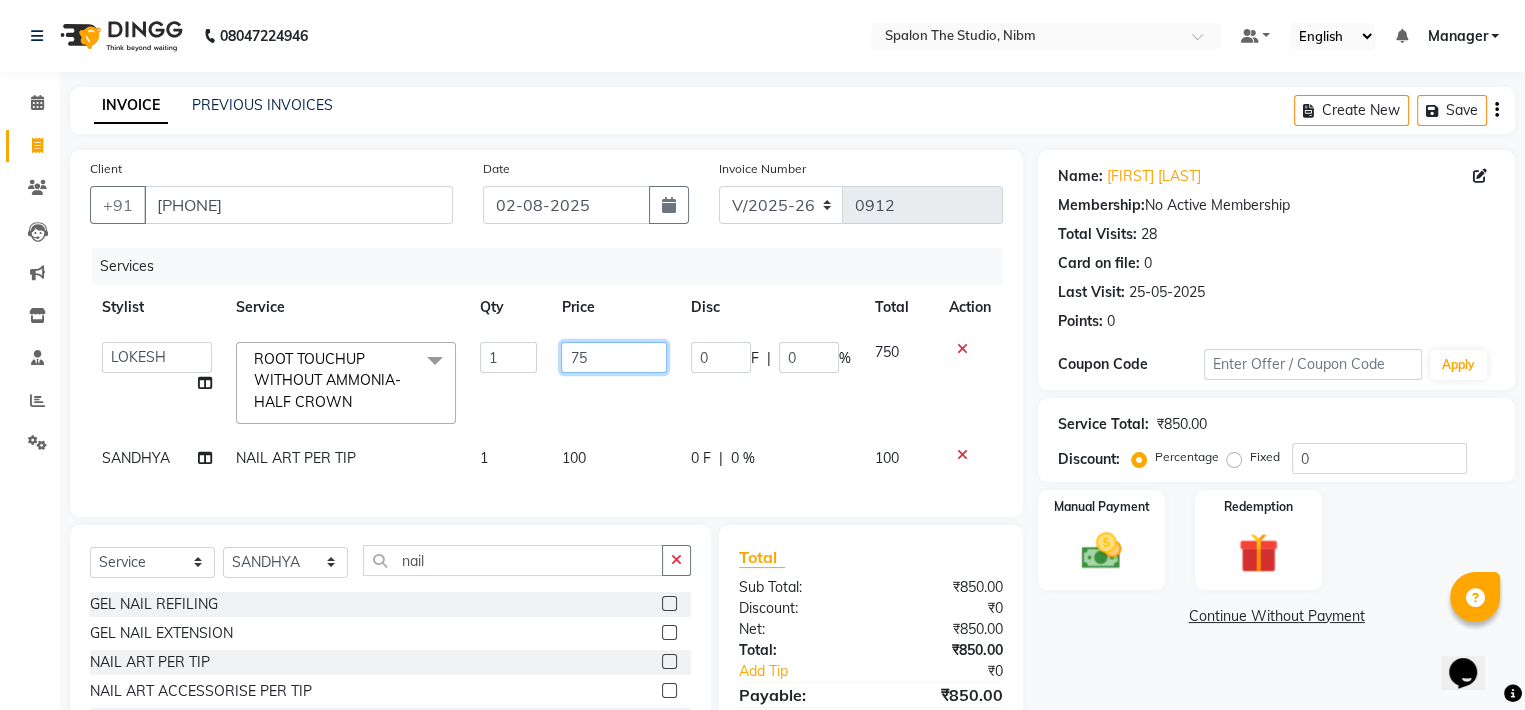 type on "7" 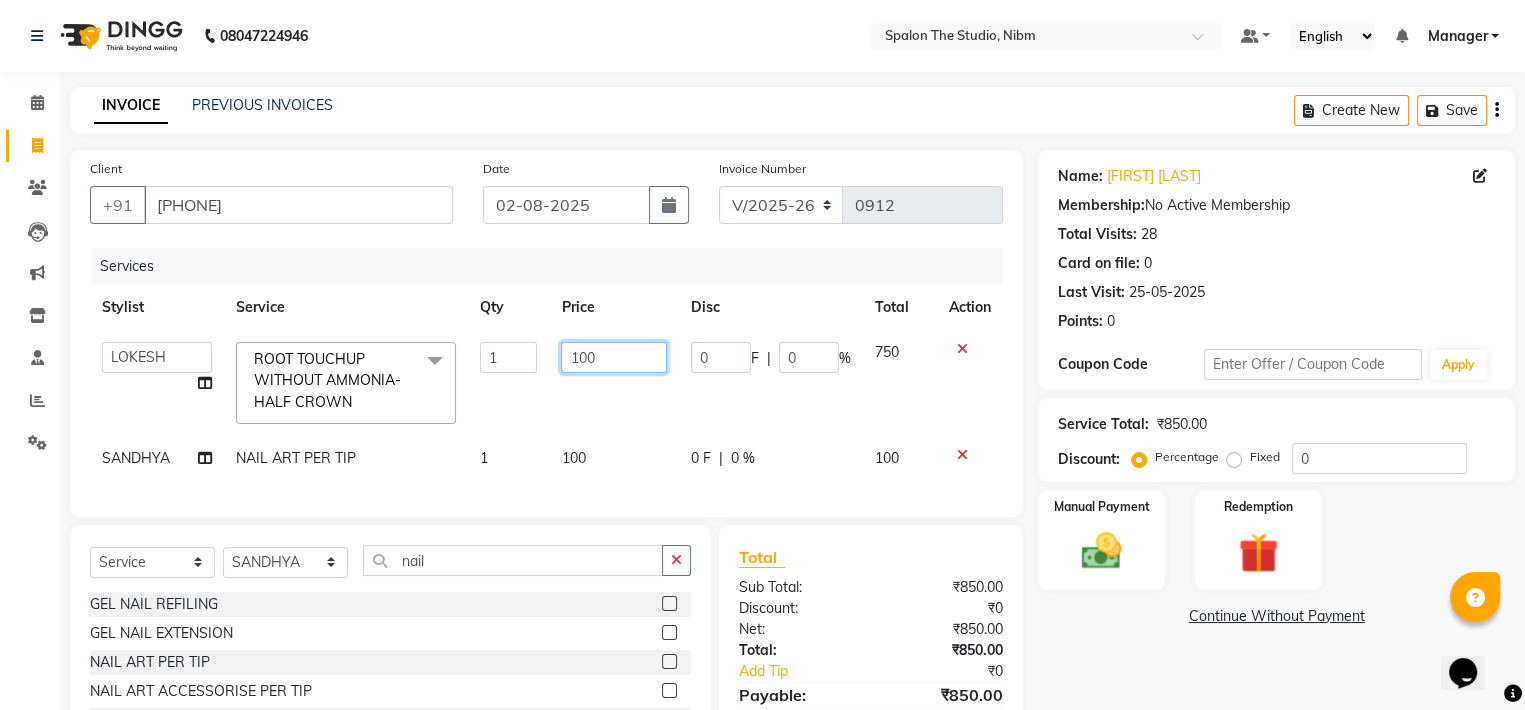 type on "1000" 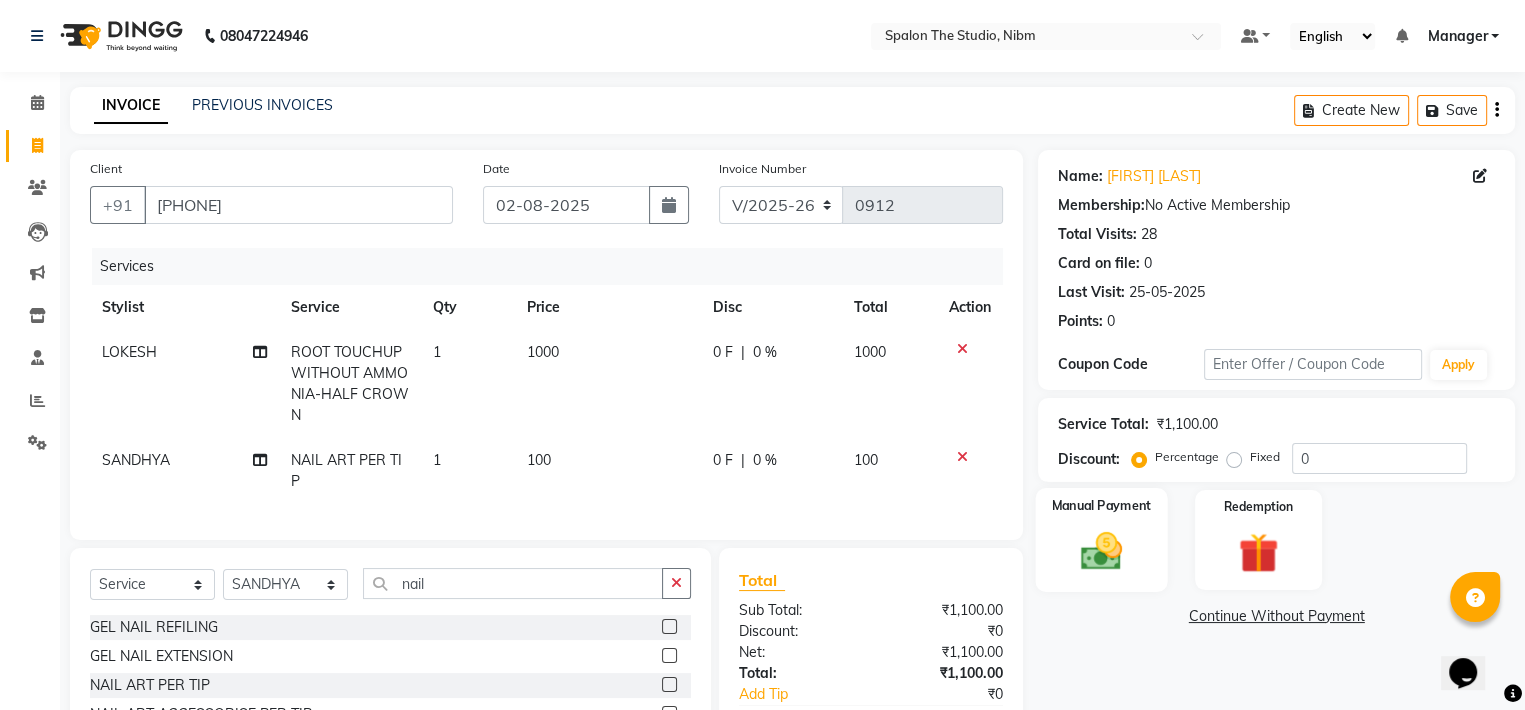 click 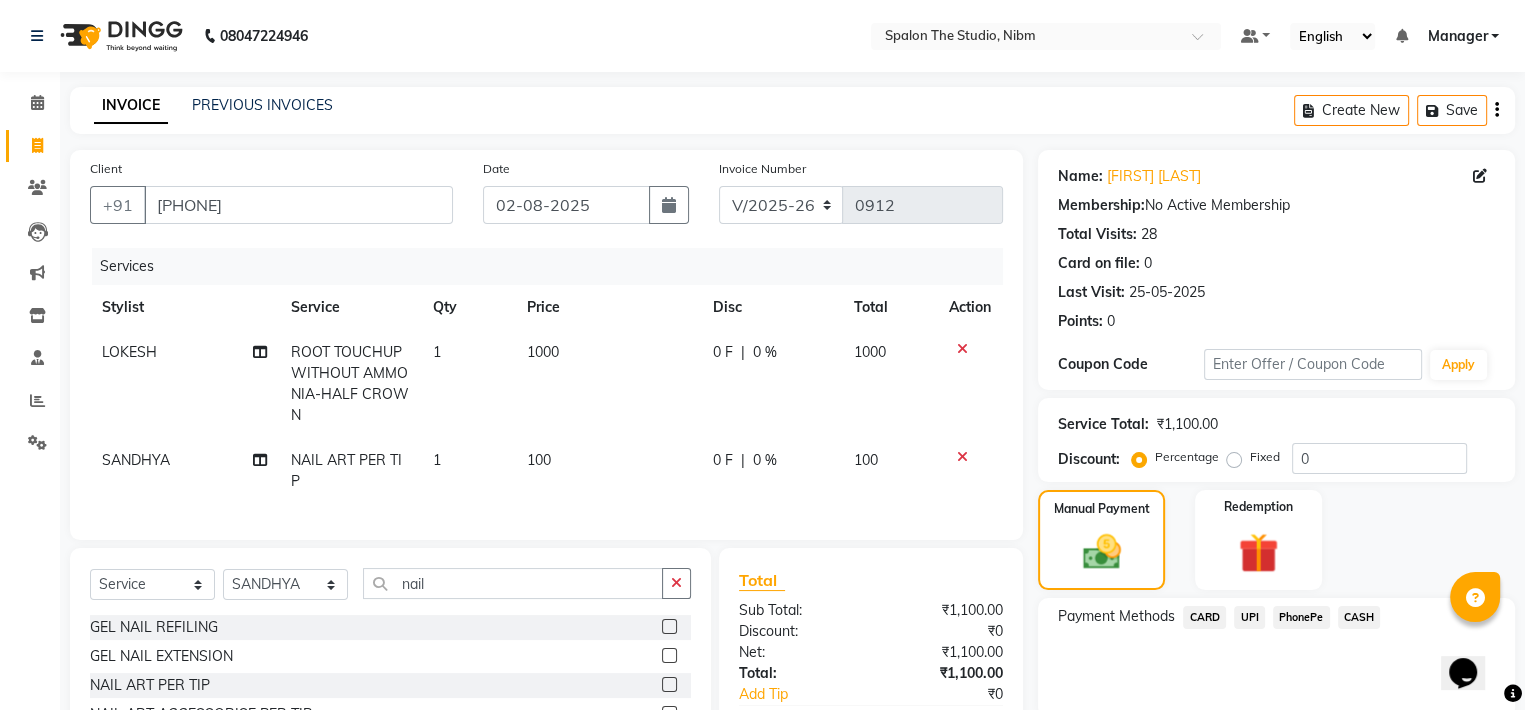 click on "UPI" 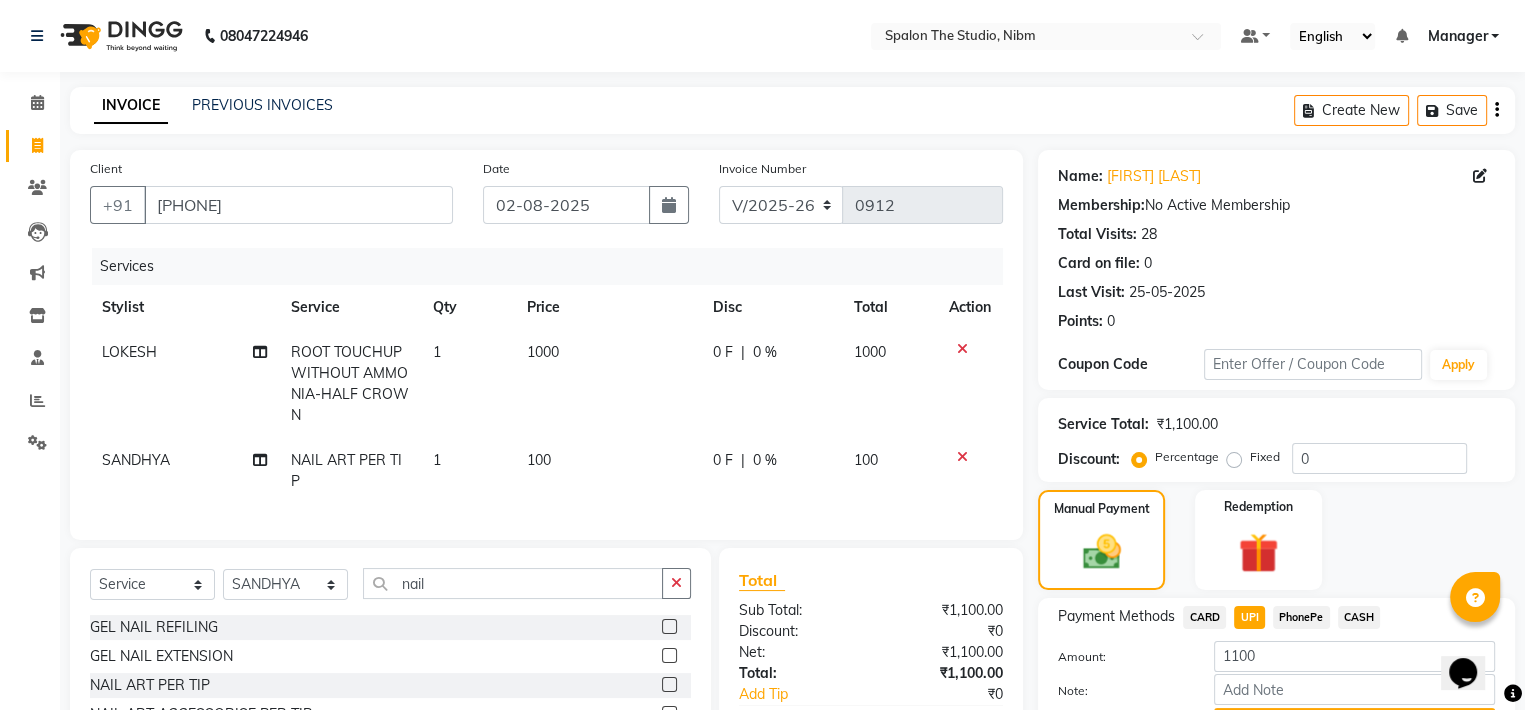 scroll, scrollTop: 178, scrollLeft: 0, axis: vertical 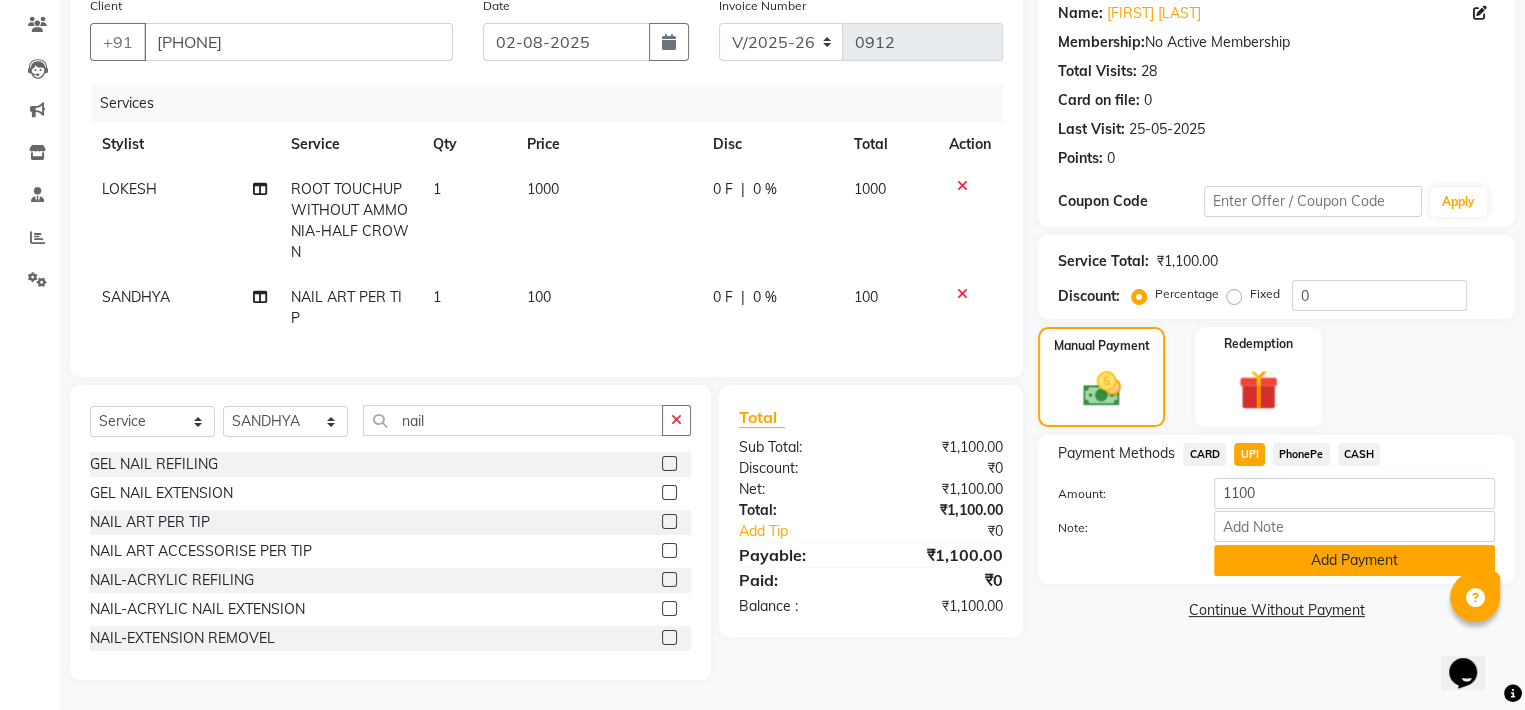 click on "Add Payment" 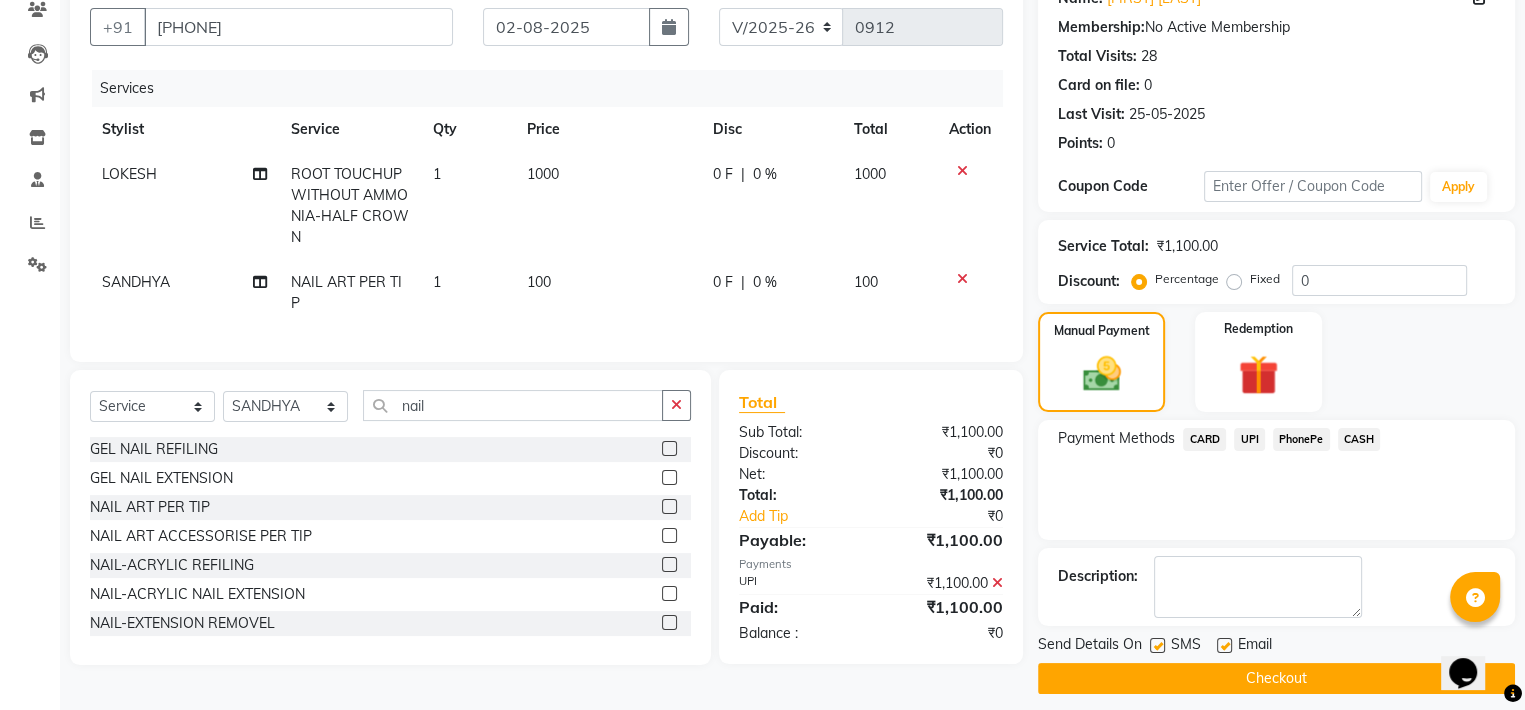 click on "Checkout" 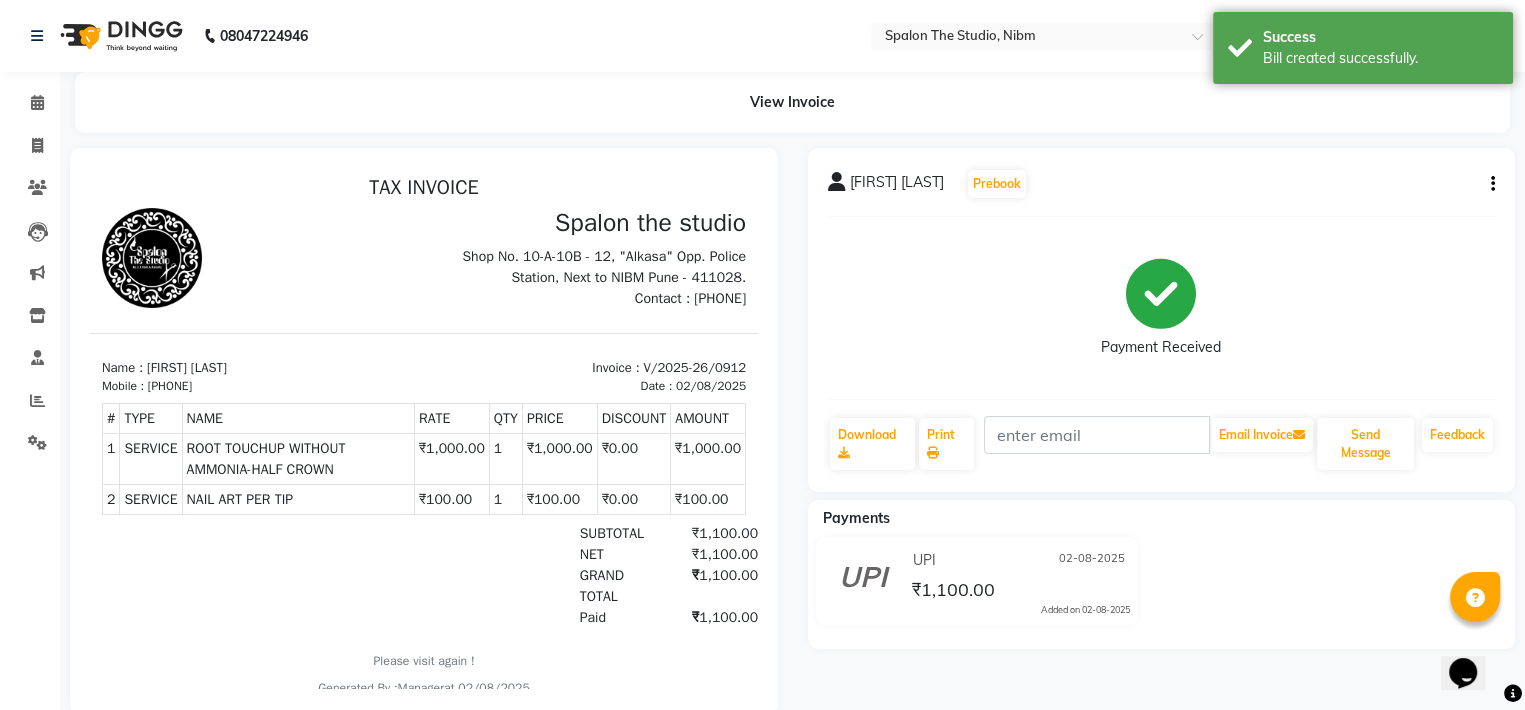 scroll, scrollTop: 0, scrollLeft: 0, axis: both 